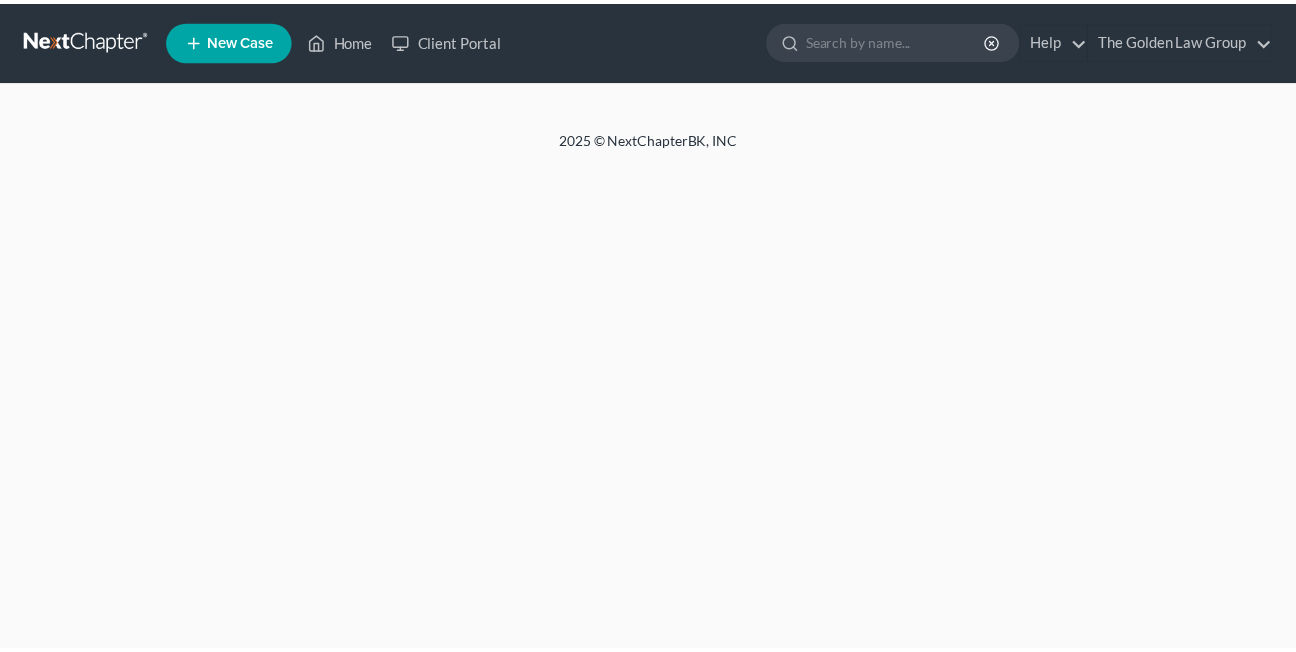 scroll, scrollTop: 0, scrollLeft: 0, axis: both 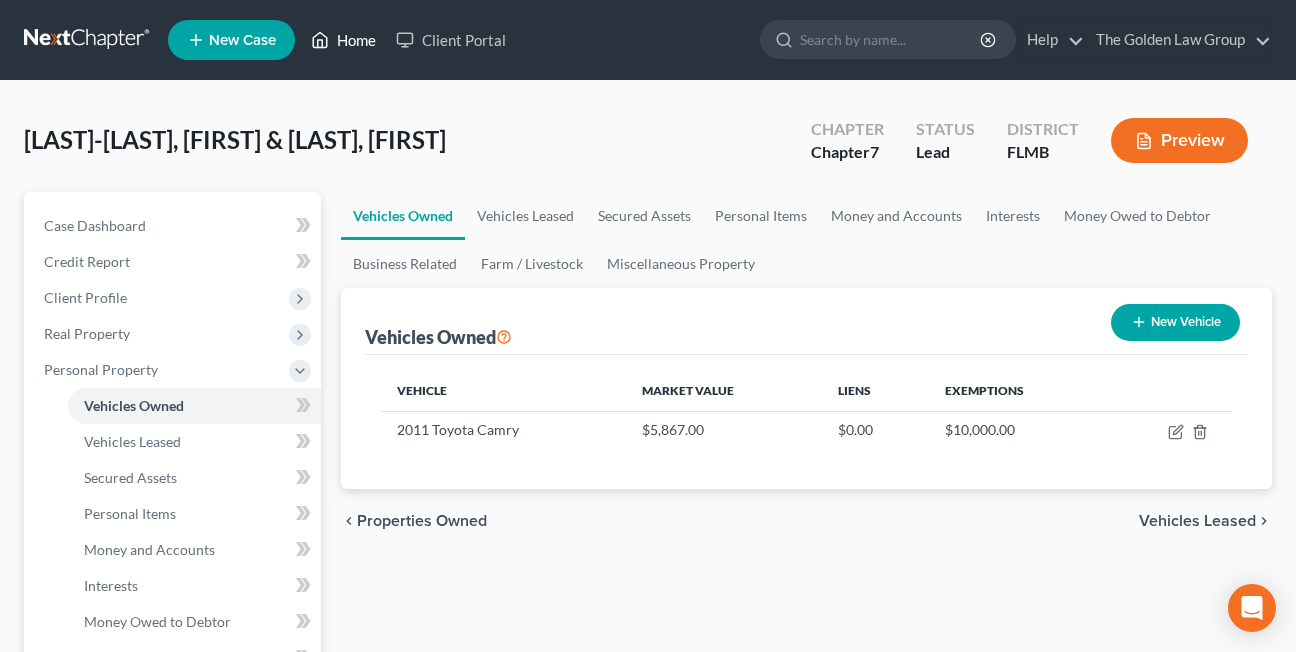 click on "Home" at bounding box center (343, 40) 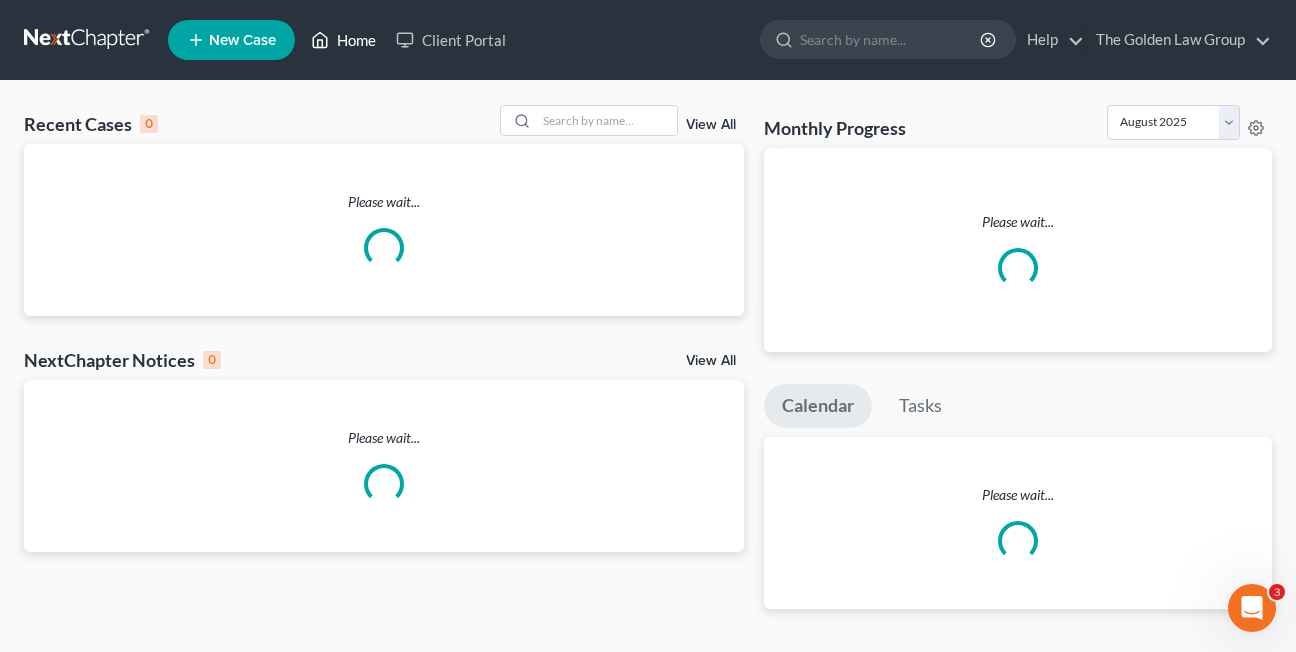 scroll, scrollTop: 0, scrollLeft: 0, axis: both 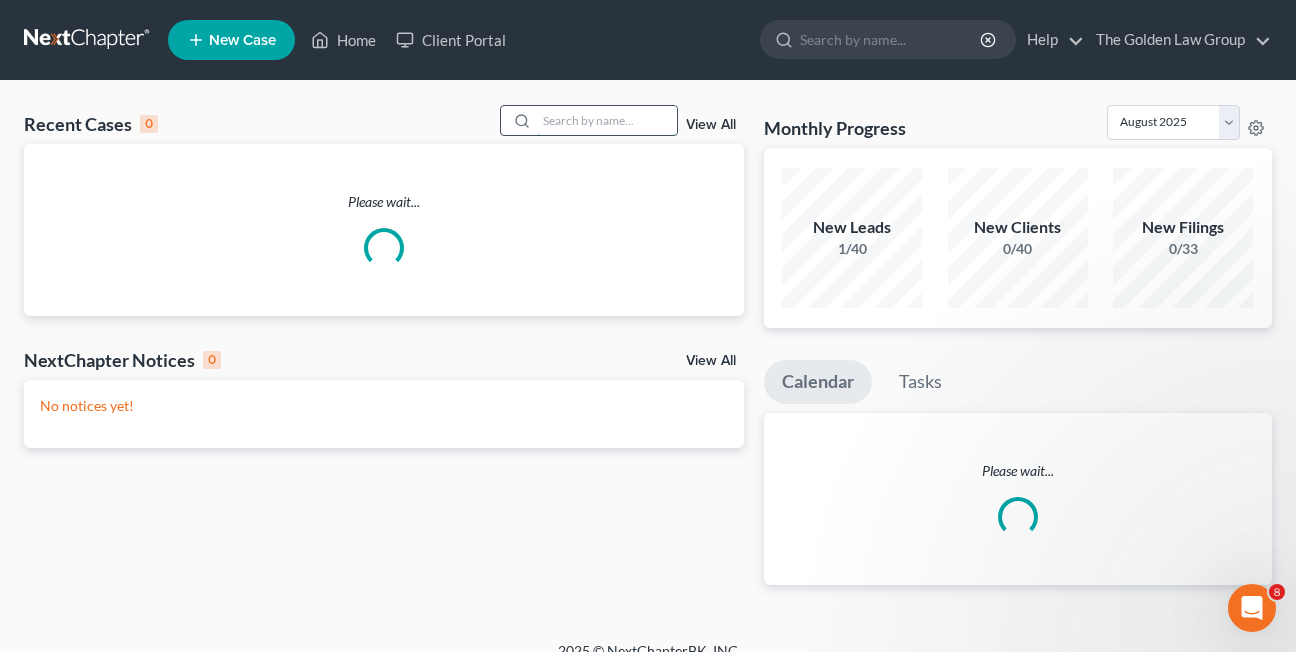 click at bounding box center [607, 120] 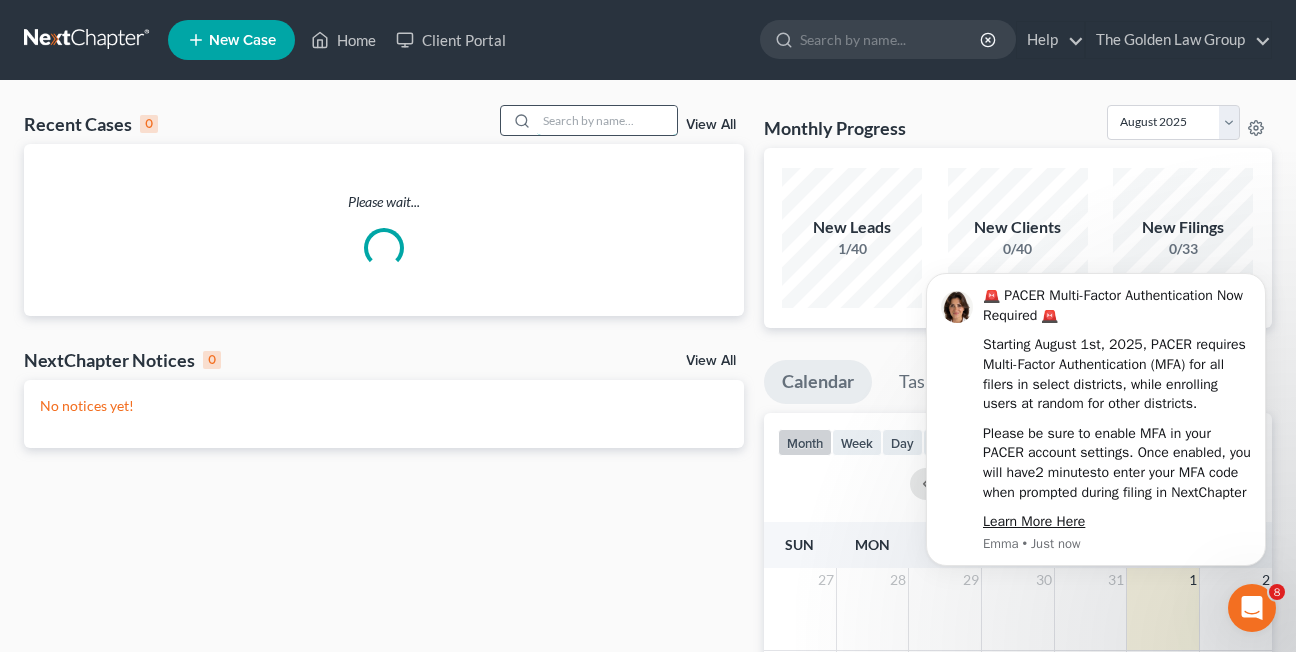 scroll, scrollTop: 0, scrollLeft: 0, axis: both 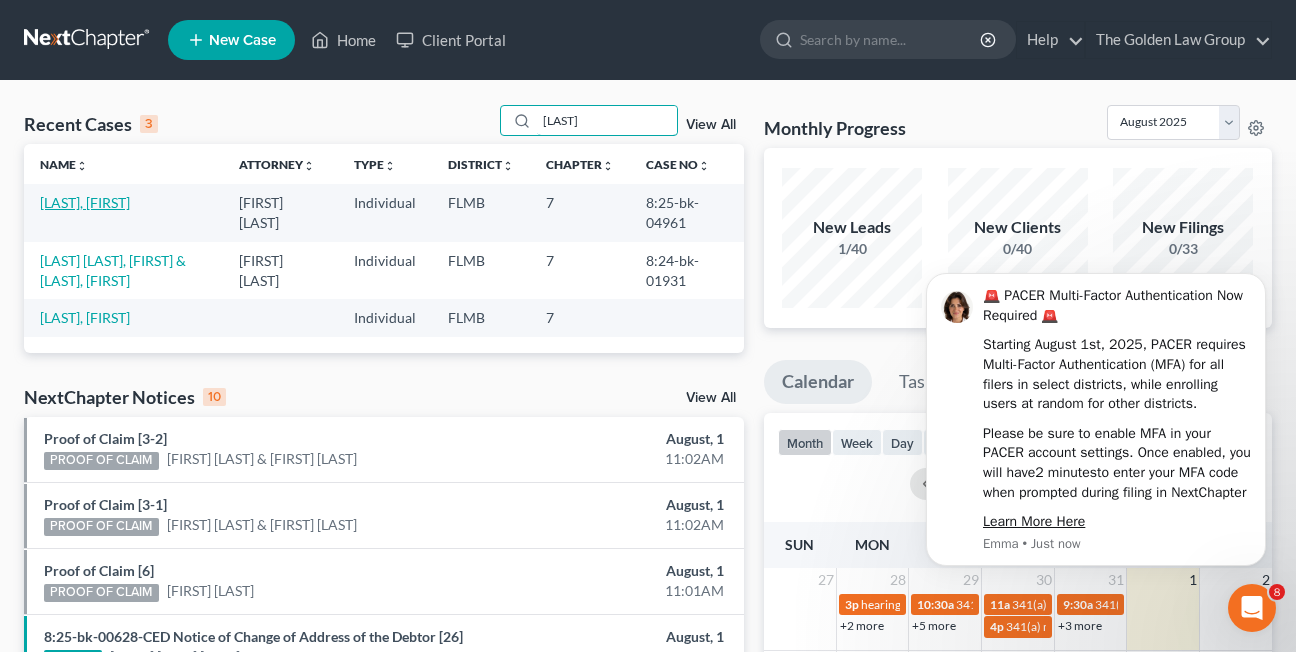 type on "moran" 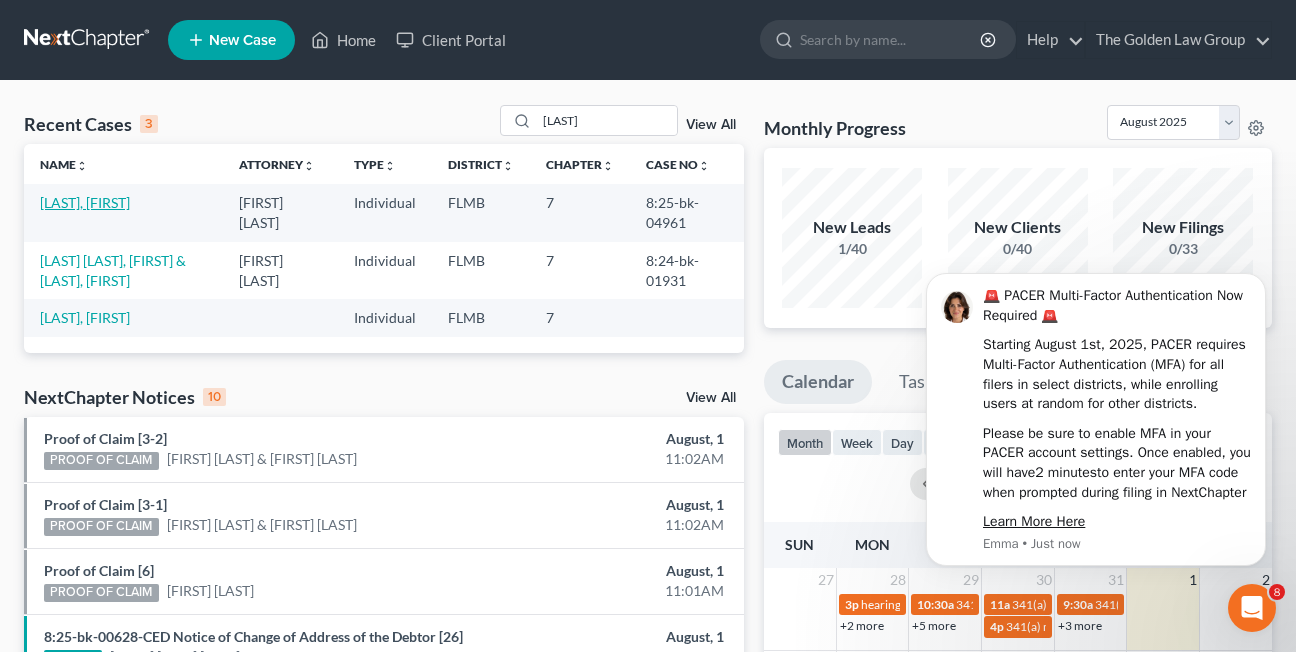 click on "Moran, Jeremy" at bounding box center (85, 202) 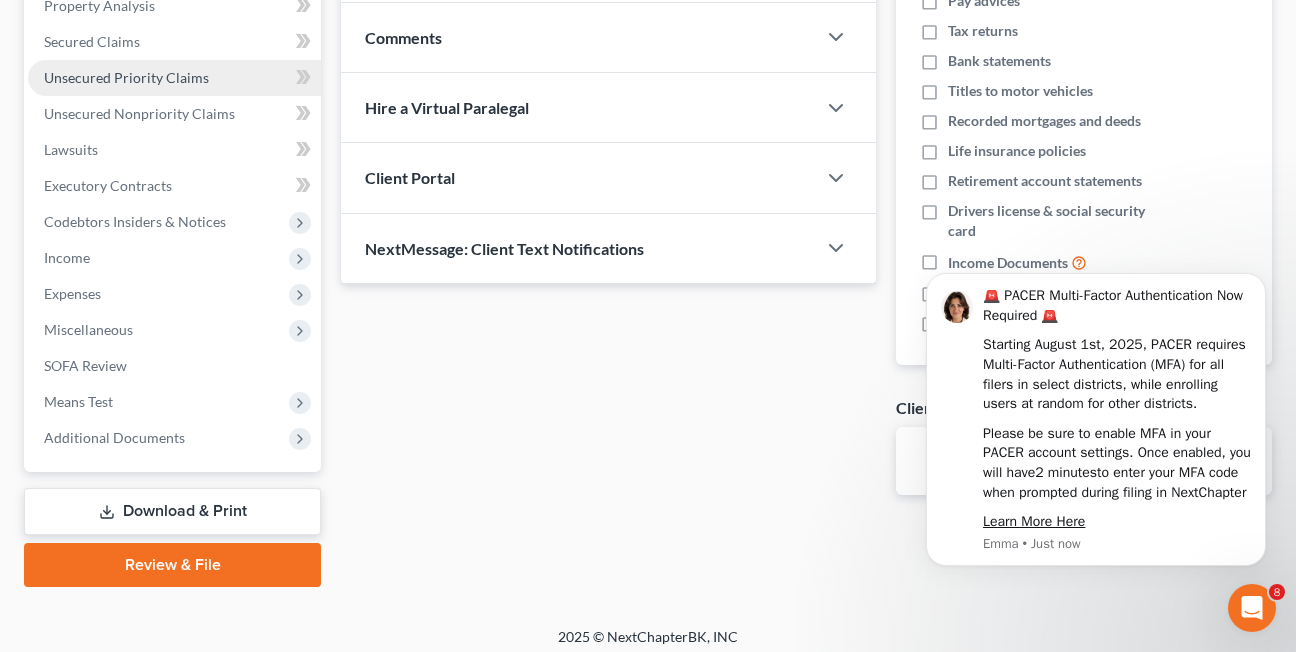 scroll, scrollTop: 0, scrollLeft: 0, axis: both 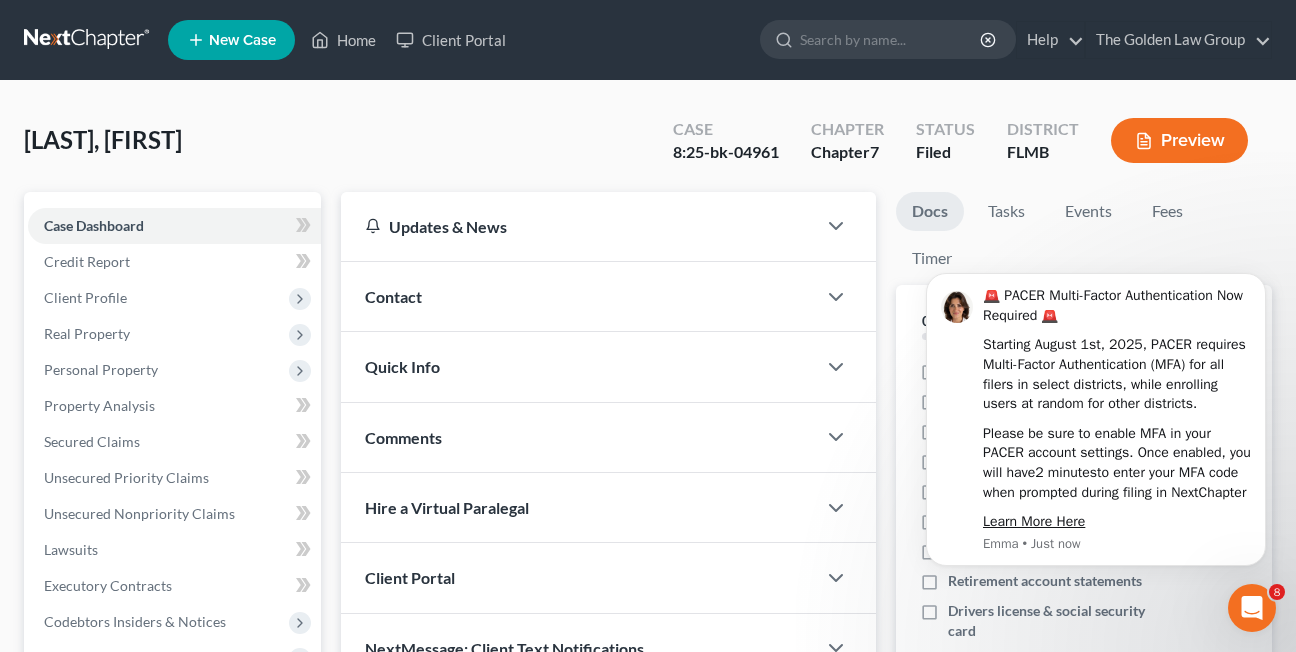 click on "Moran, Jeremy Upgraded Case 8:25-bk-04961 Chapter Chapter  7 Status Filed District FLMB Preview" at bounding box center [648, 148] 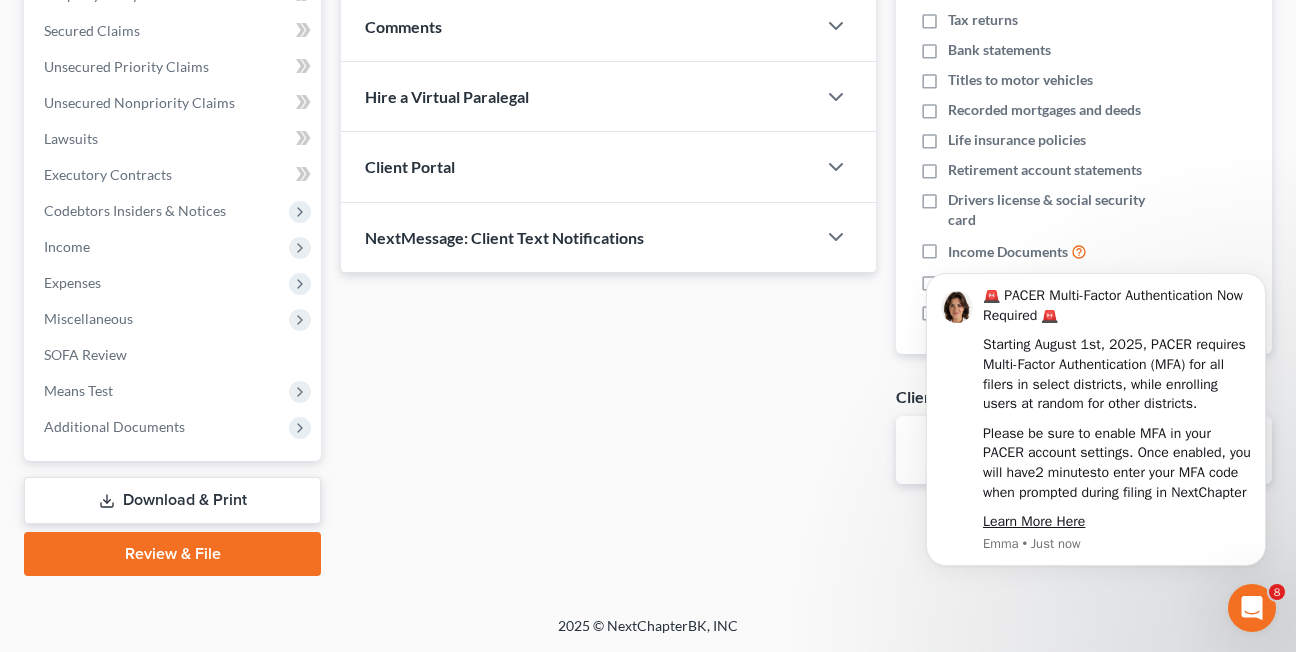scroll, scrollTop: 0, scrollLeft: 0, axis: both 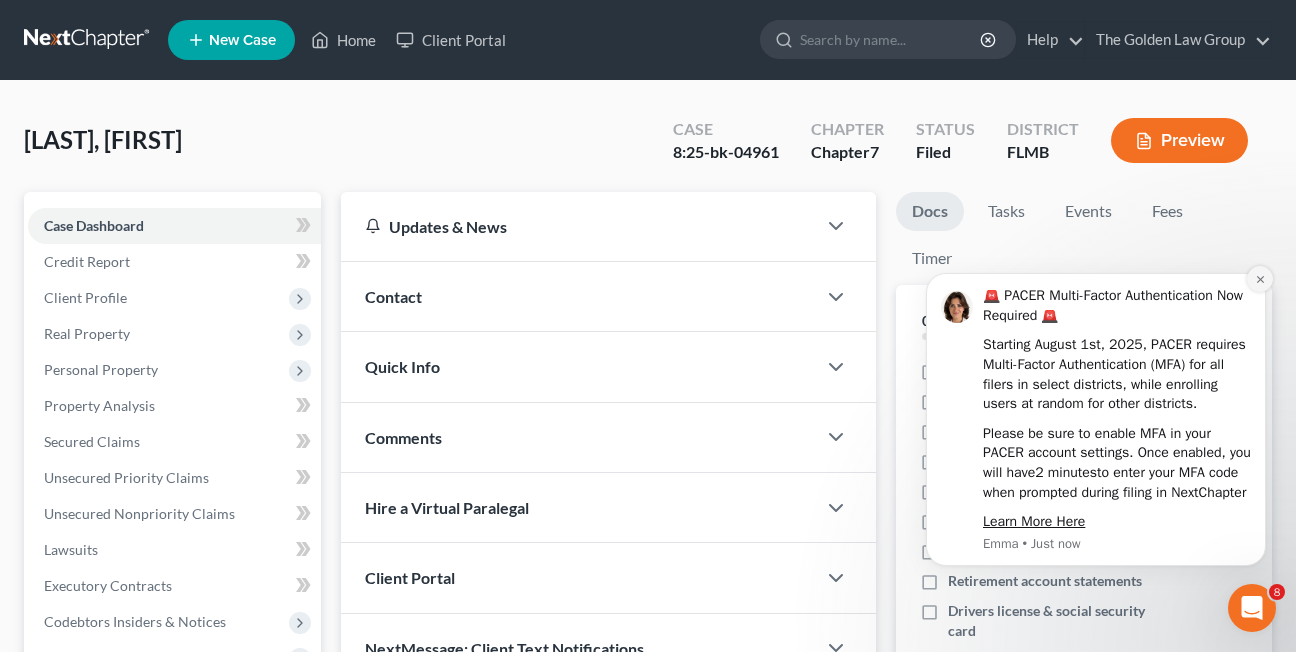 click 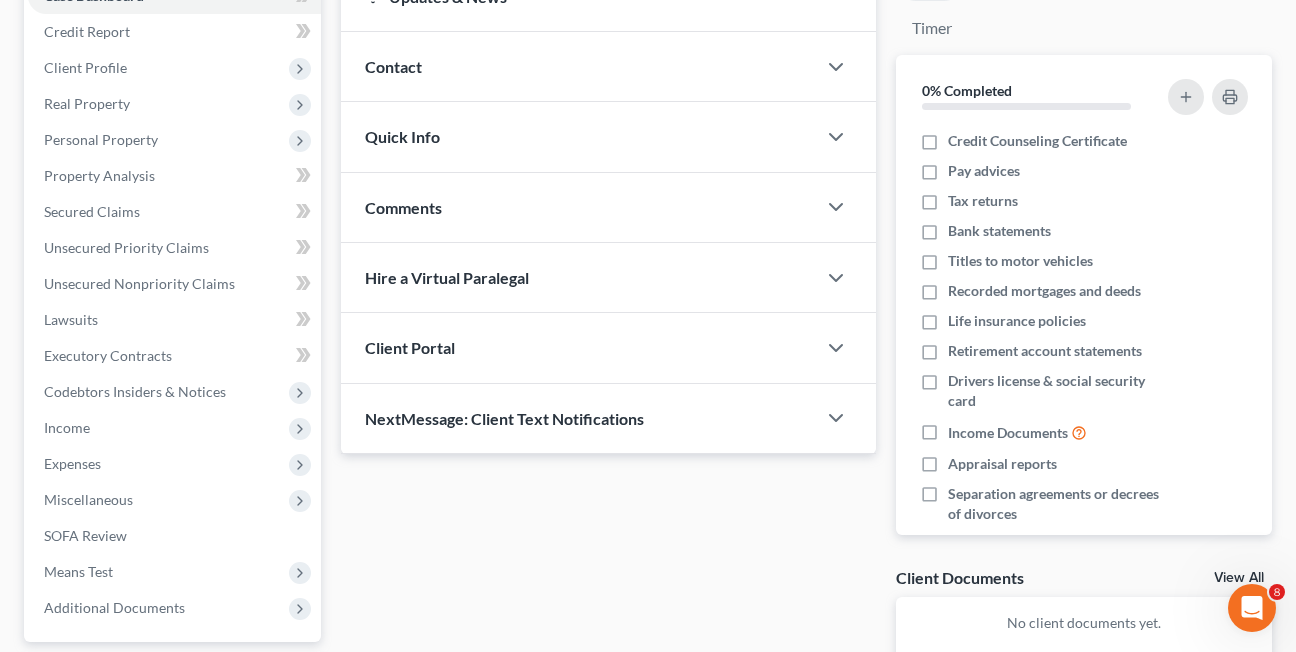scroll, scrollTop: 234, scrollLeft: 0, axis: vertical 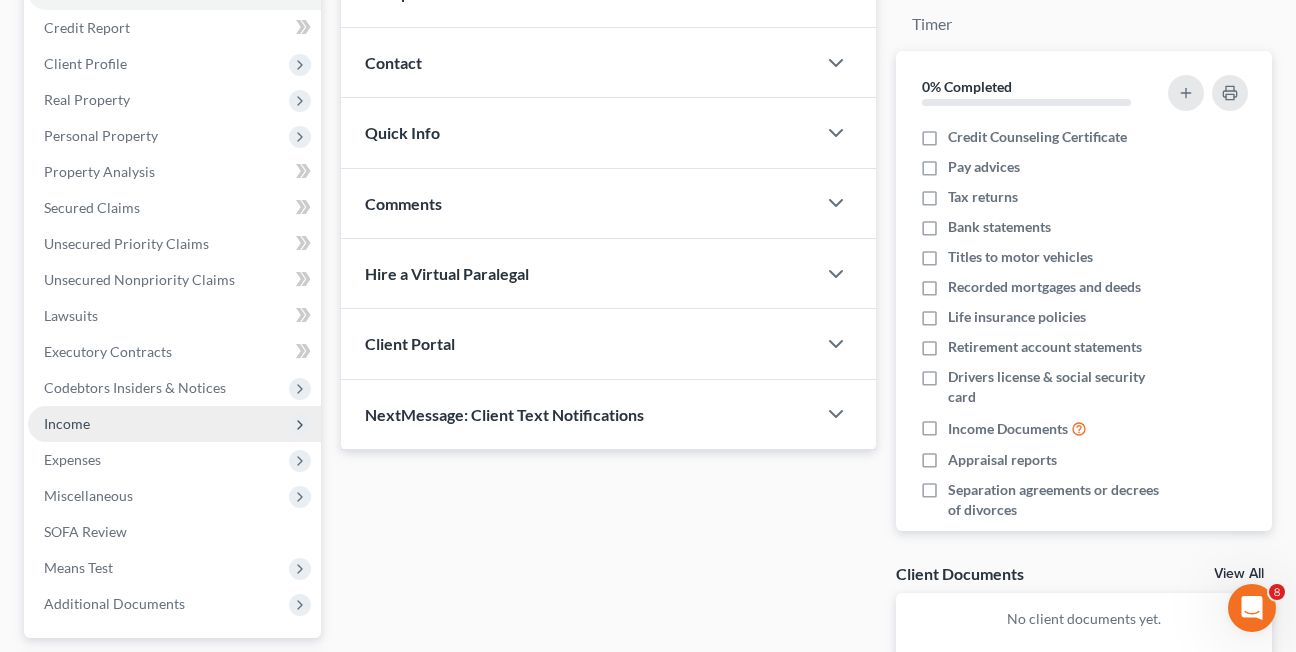 click on "Income" at bounding box center (67, 423) 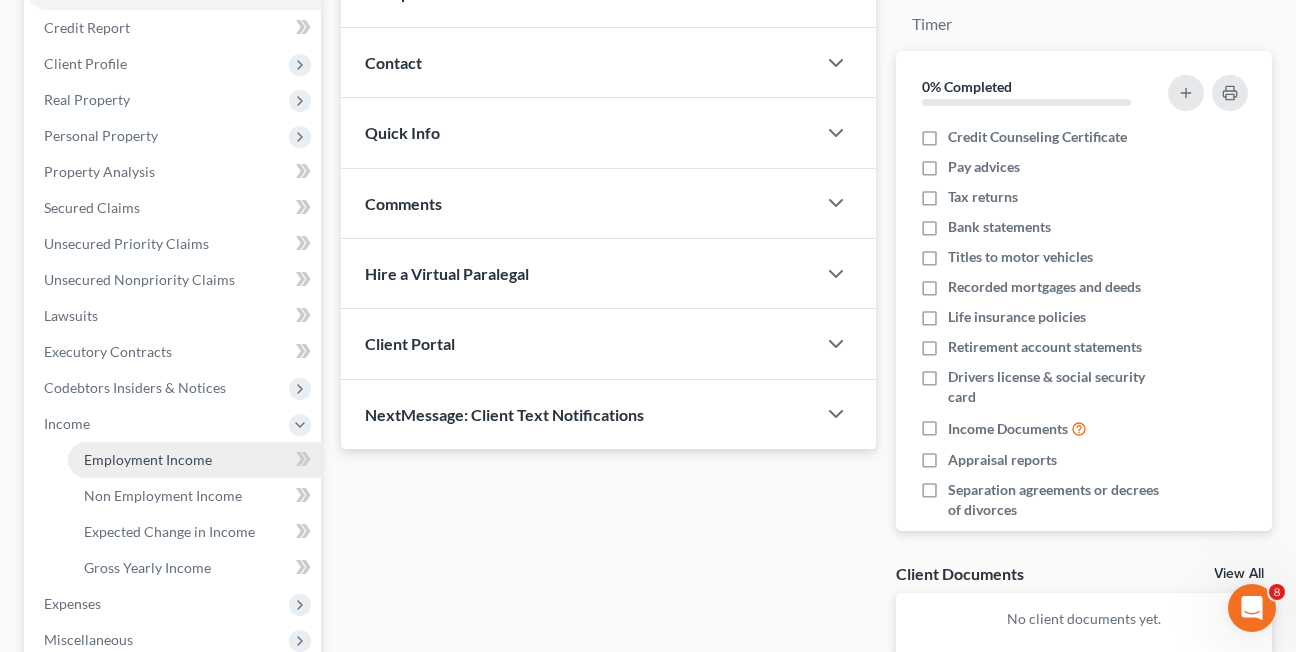 click on "Employment Income" at bounding box center [148, 459] 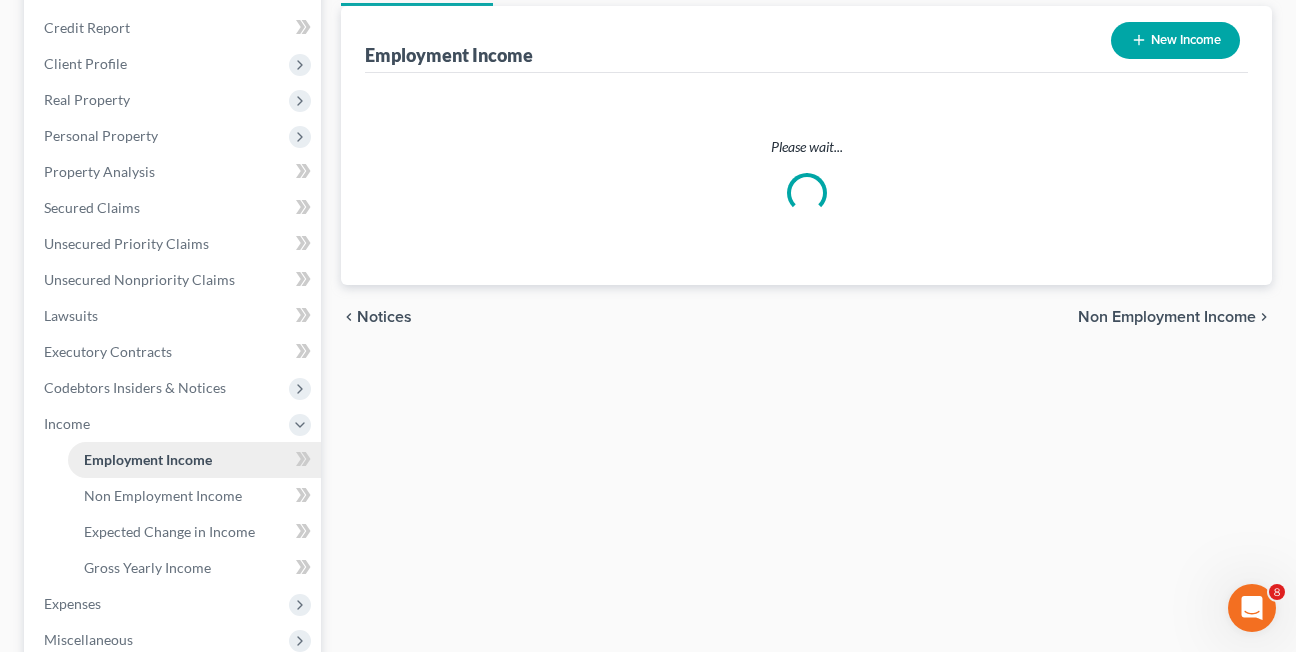 scroll, scrollTop: 0, scrollLeft: 0, axis: both 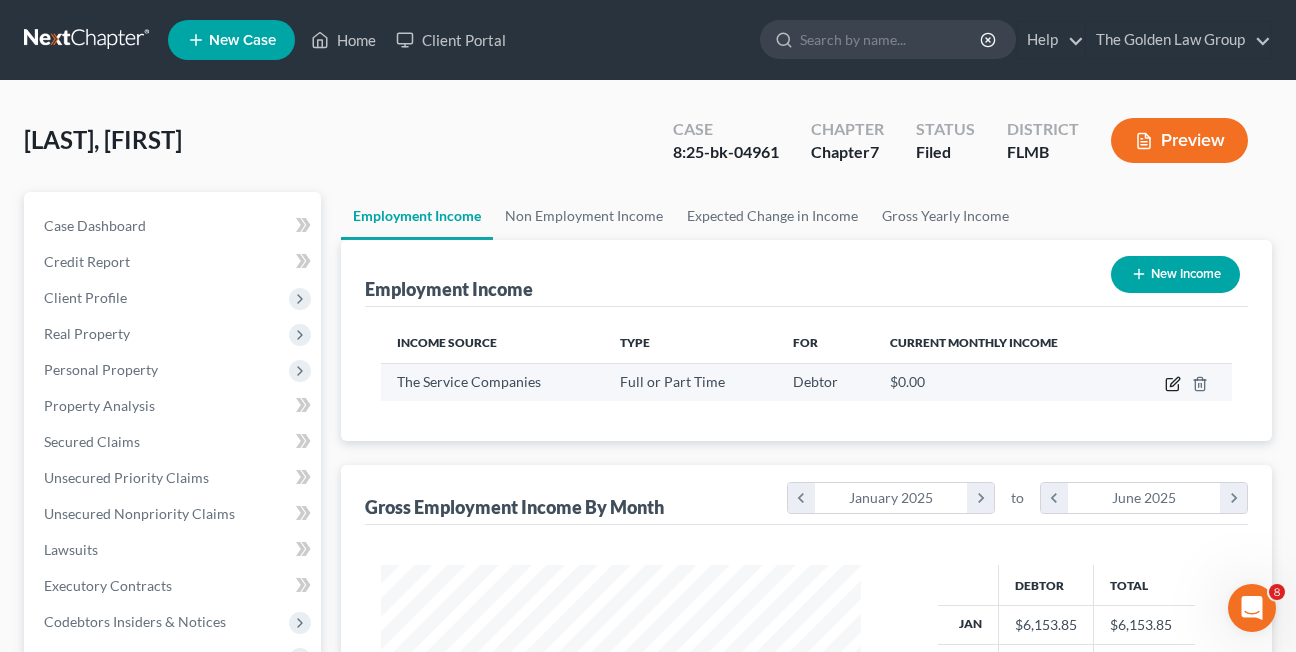 click 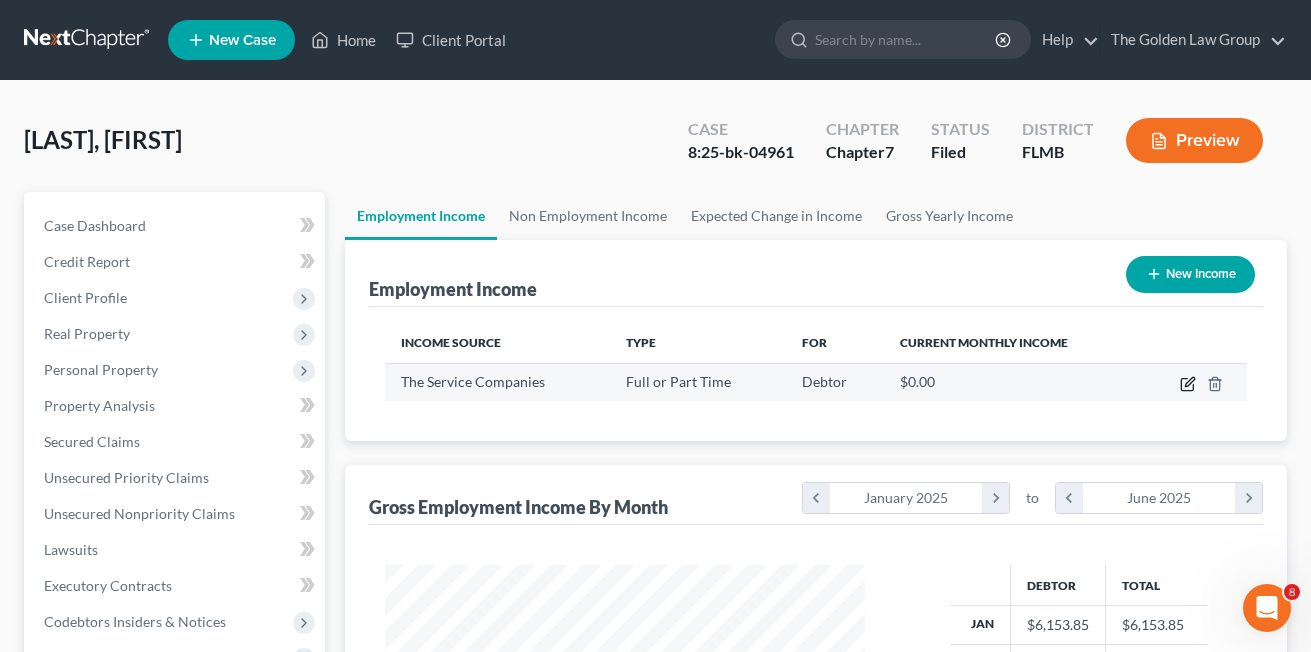 select on "0" 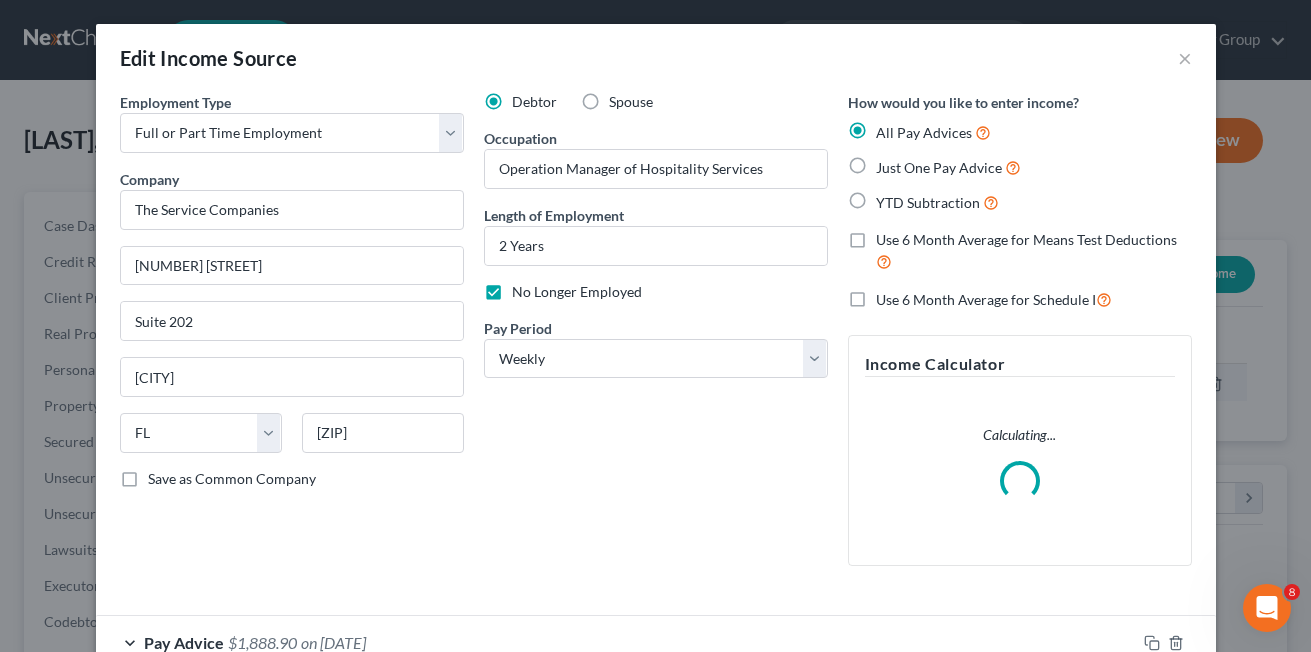 scroll, scrollTop: 999642, scrollLeft: 999474, axis: both 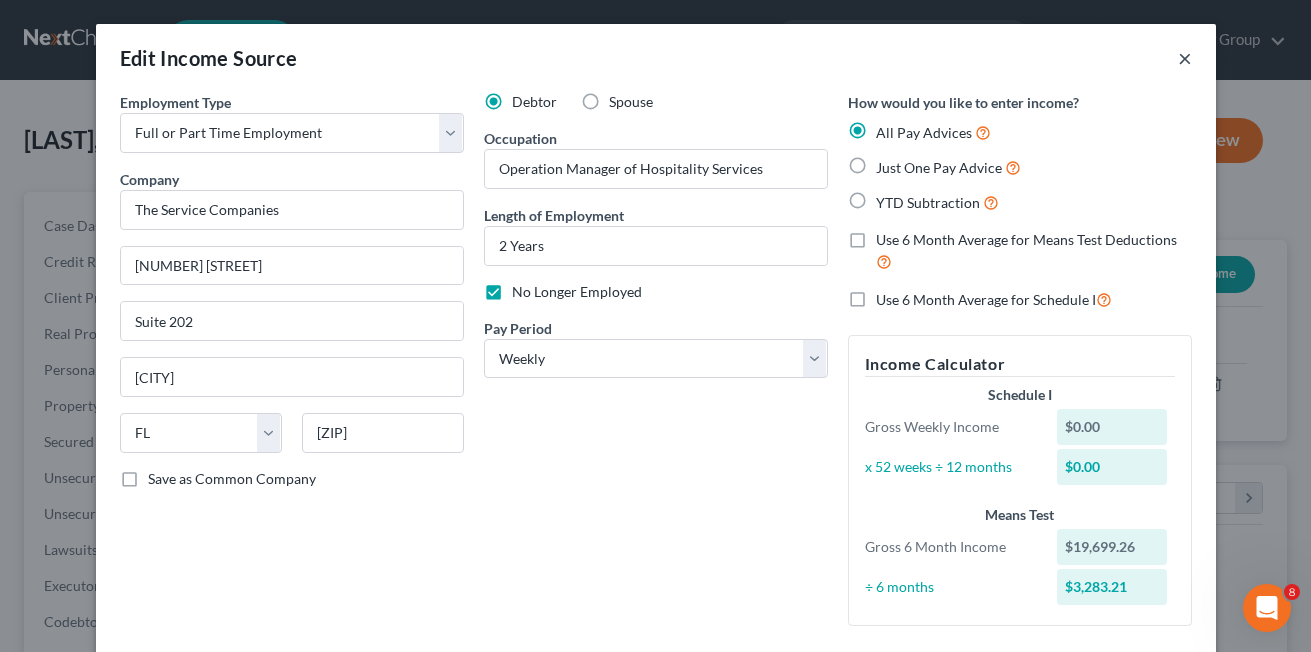 click on "×" at bounding box center [1185, 58] 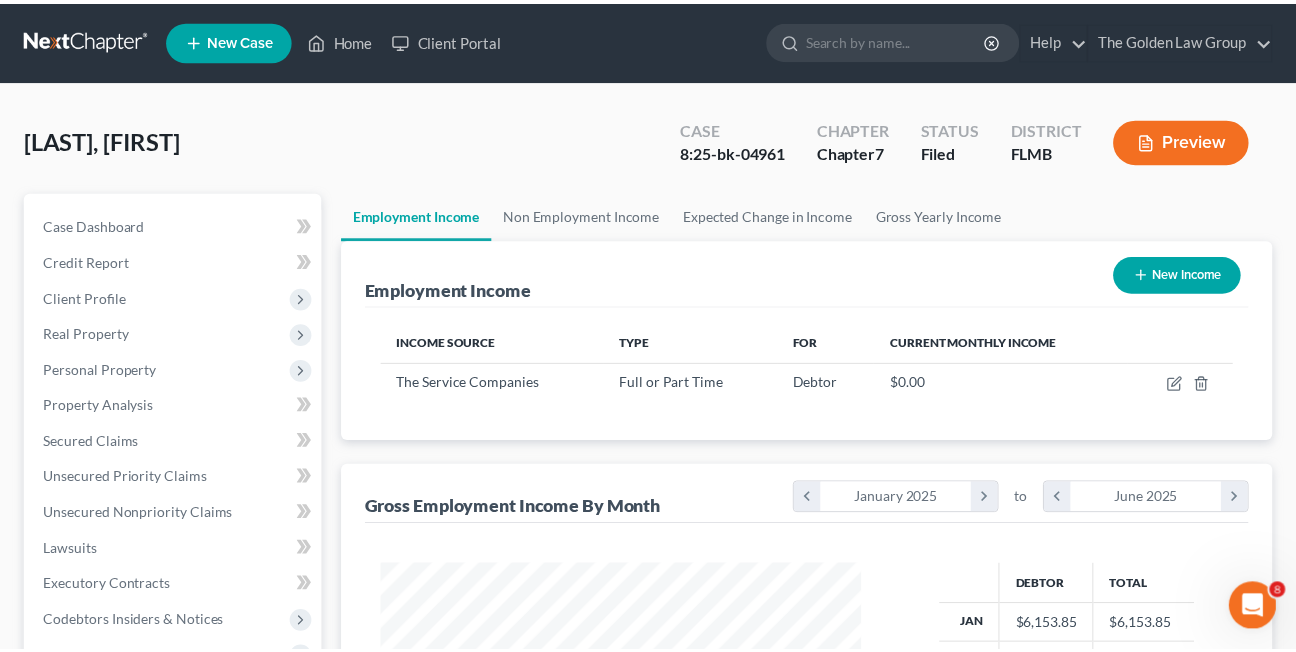 scroll, scrollTop: 359, scrollLeft: 520, axis: both 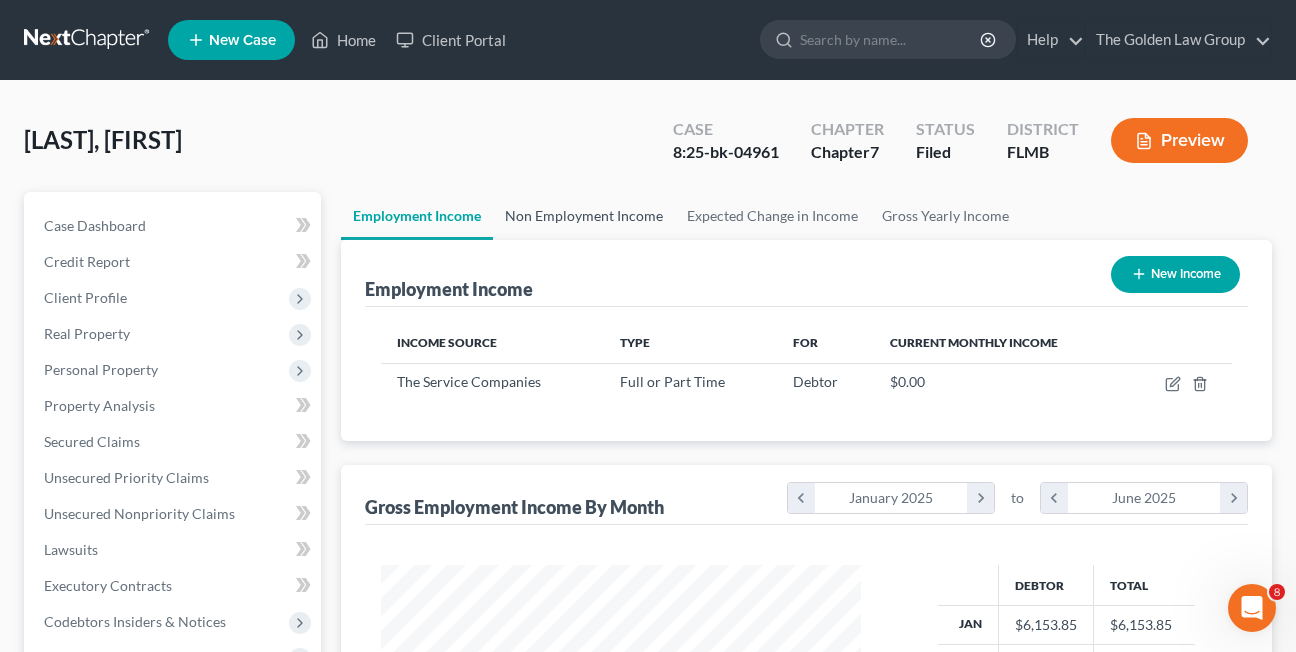 click on "Non Employment Income" at bounding box center [584, 216] 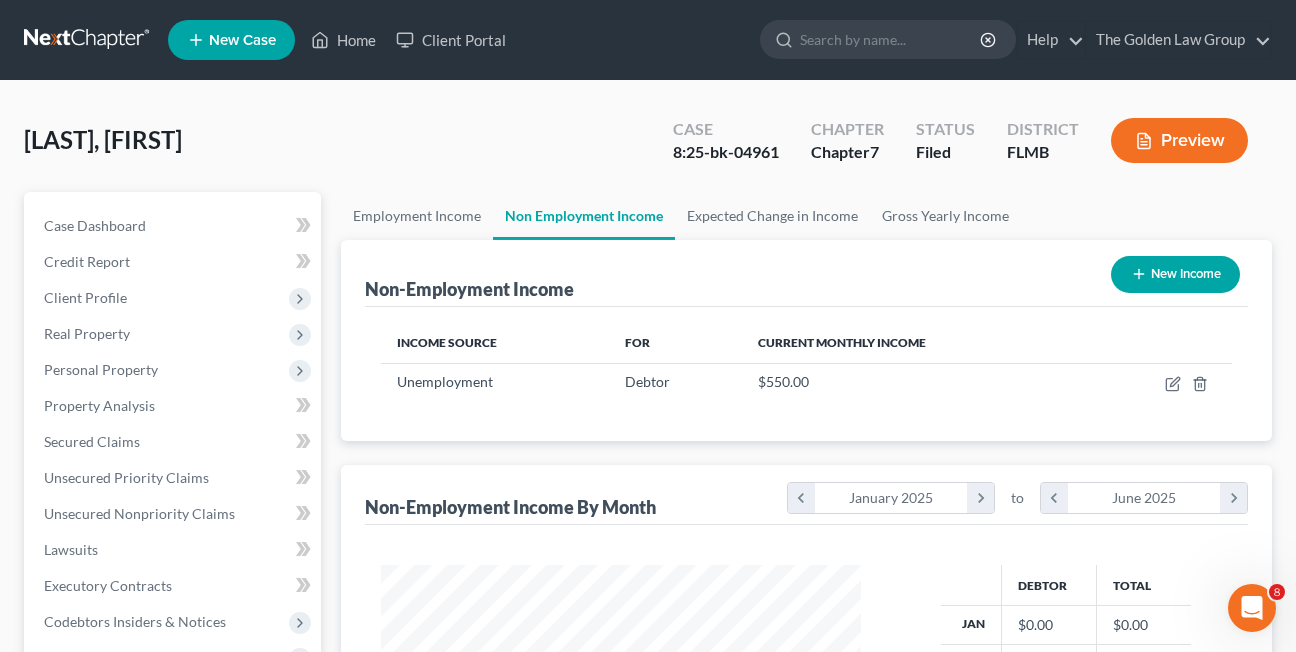scroll, scrollTop: 999642, scrollLeft: 999480, axis: both 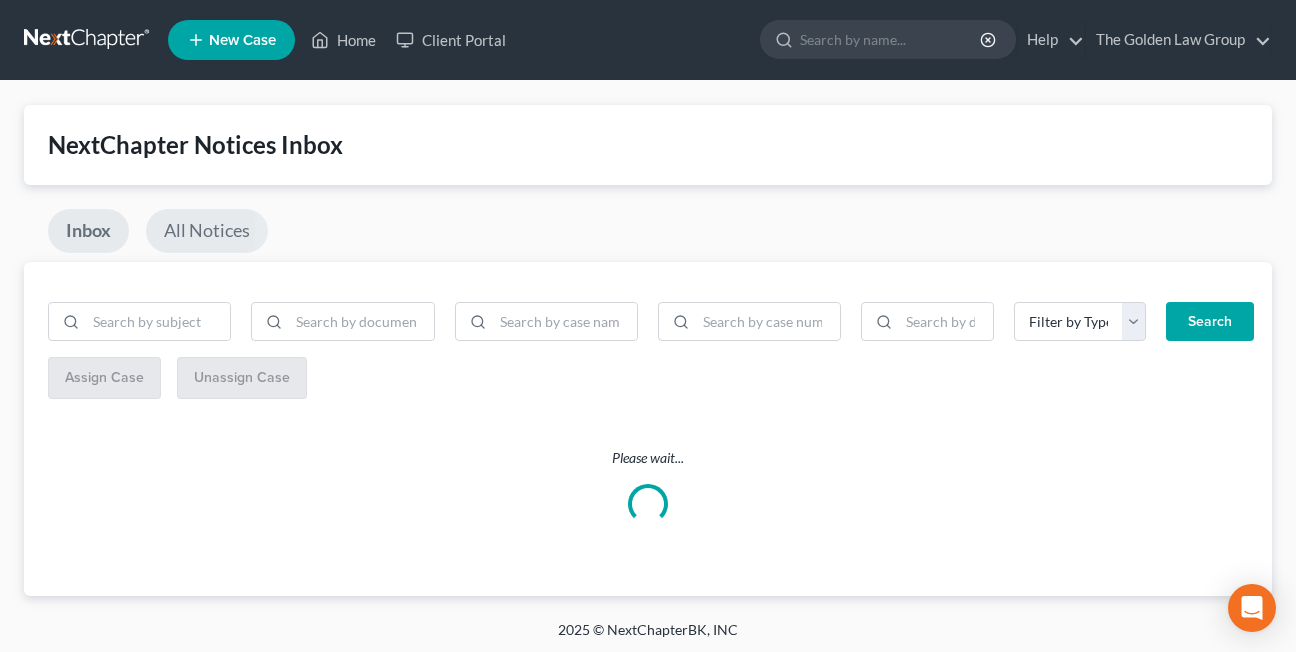 click on "All Notices" at bounding box center [207, 231] 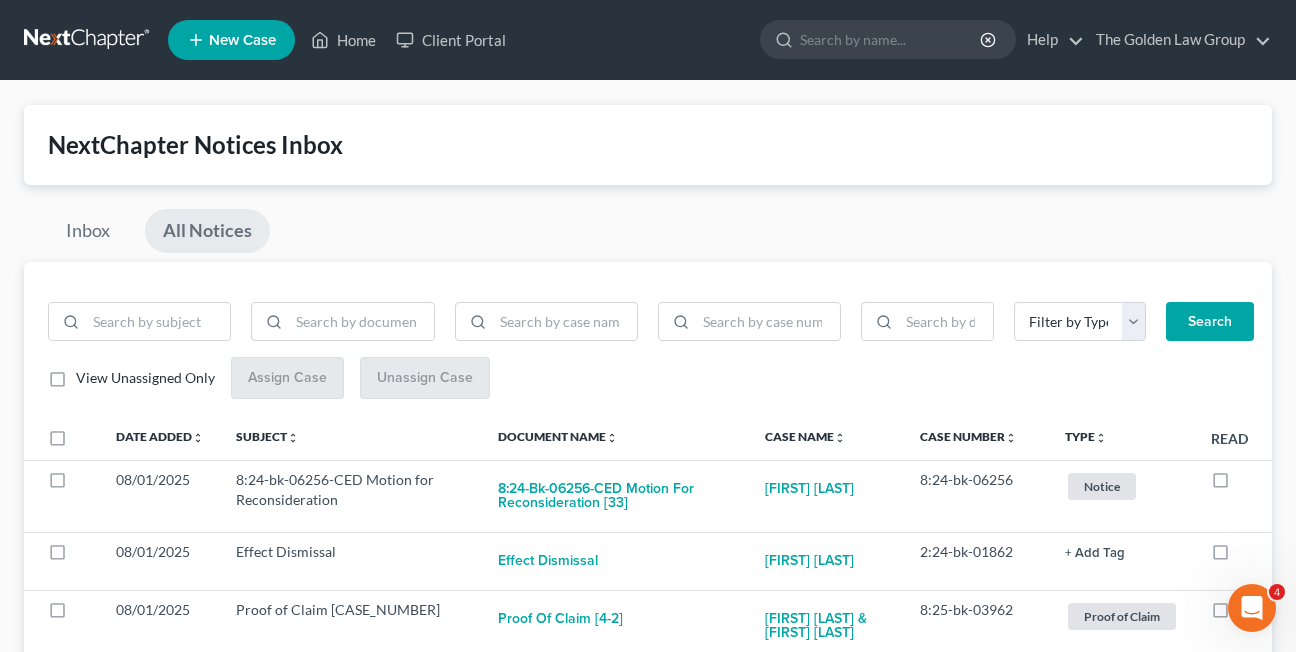 scroll, scrollTop: 0, scrollLeft: 0, axis: both 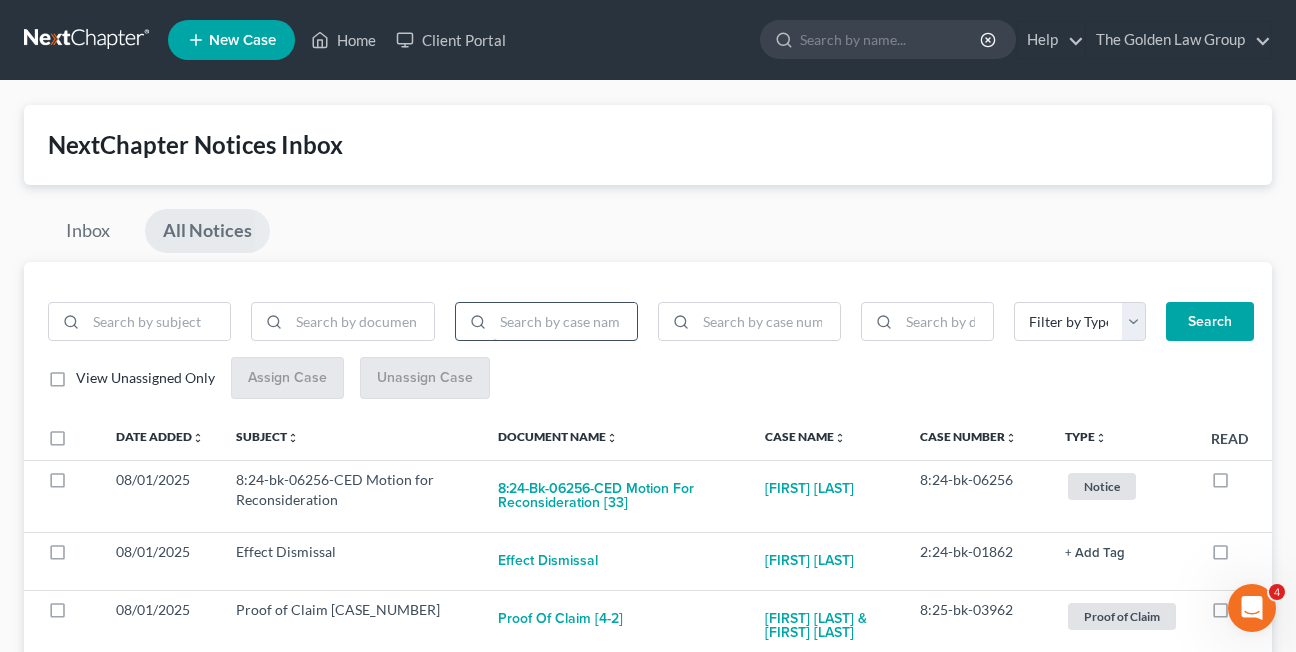 click at bounding box center (565, 322) 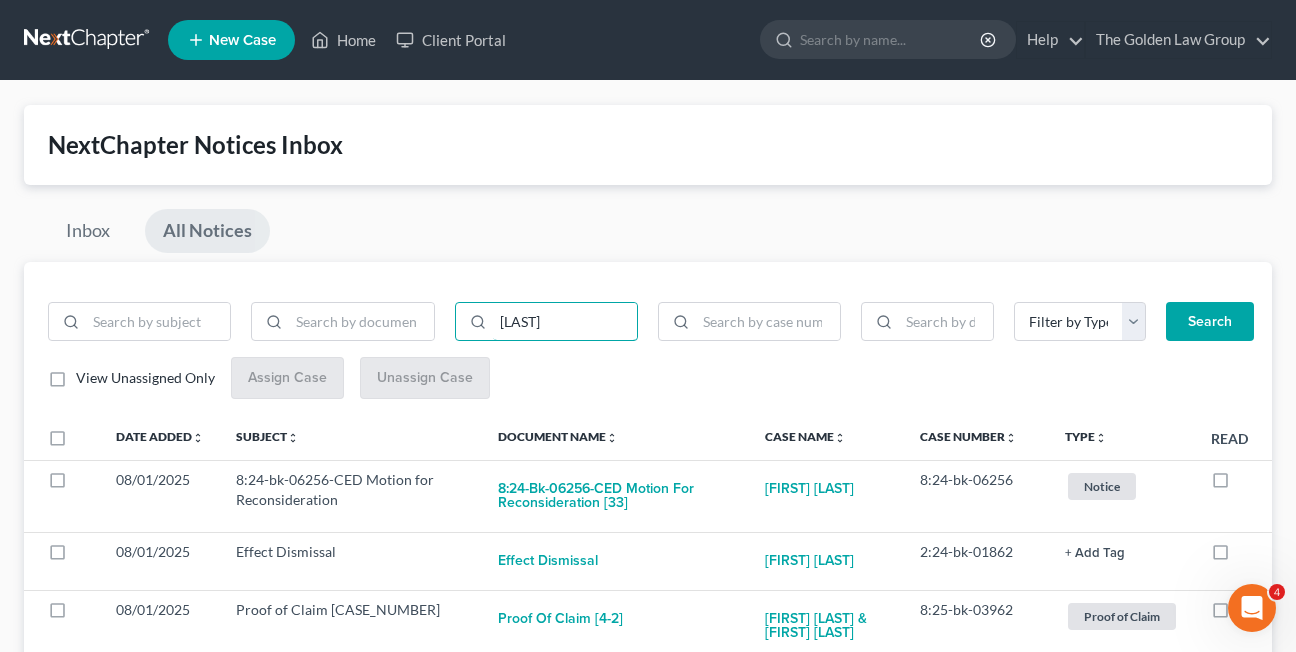 type on "[LAST]" 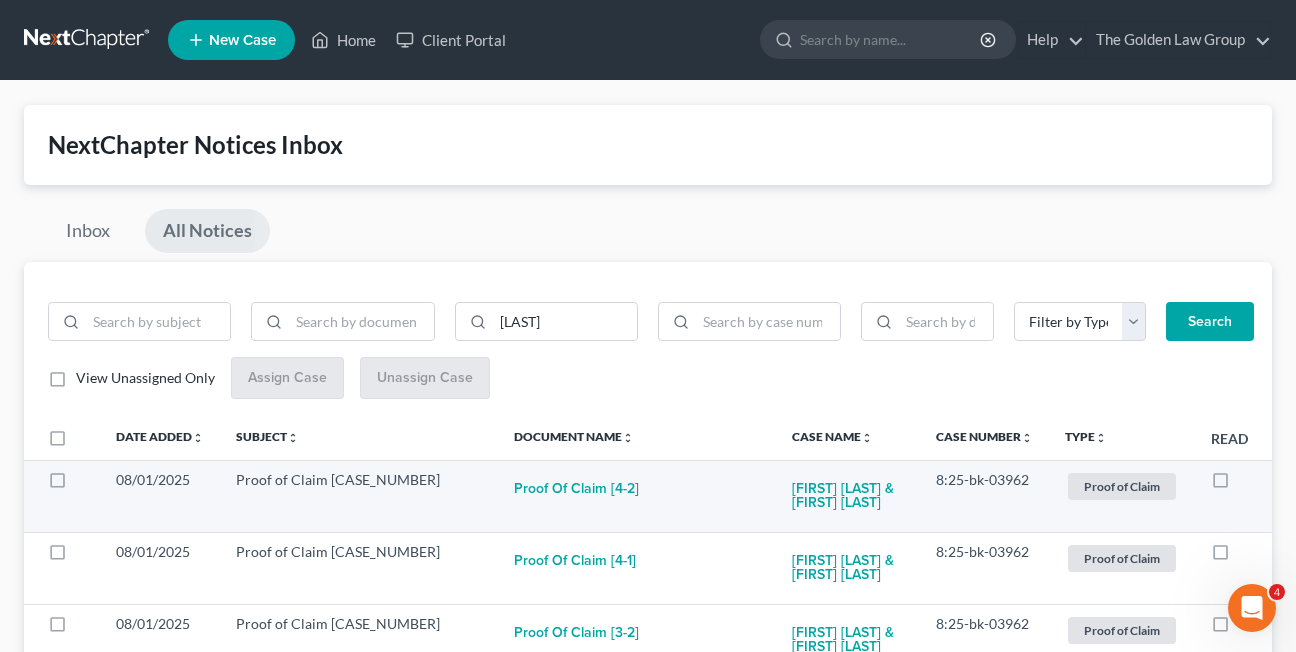 drag, startPoint x: 439, startPoint y: 482, endPoint x: 330, endPoint y: 480, distance: 109.01835 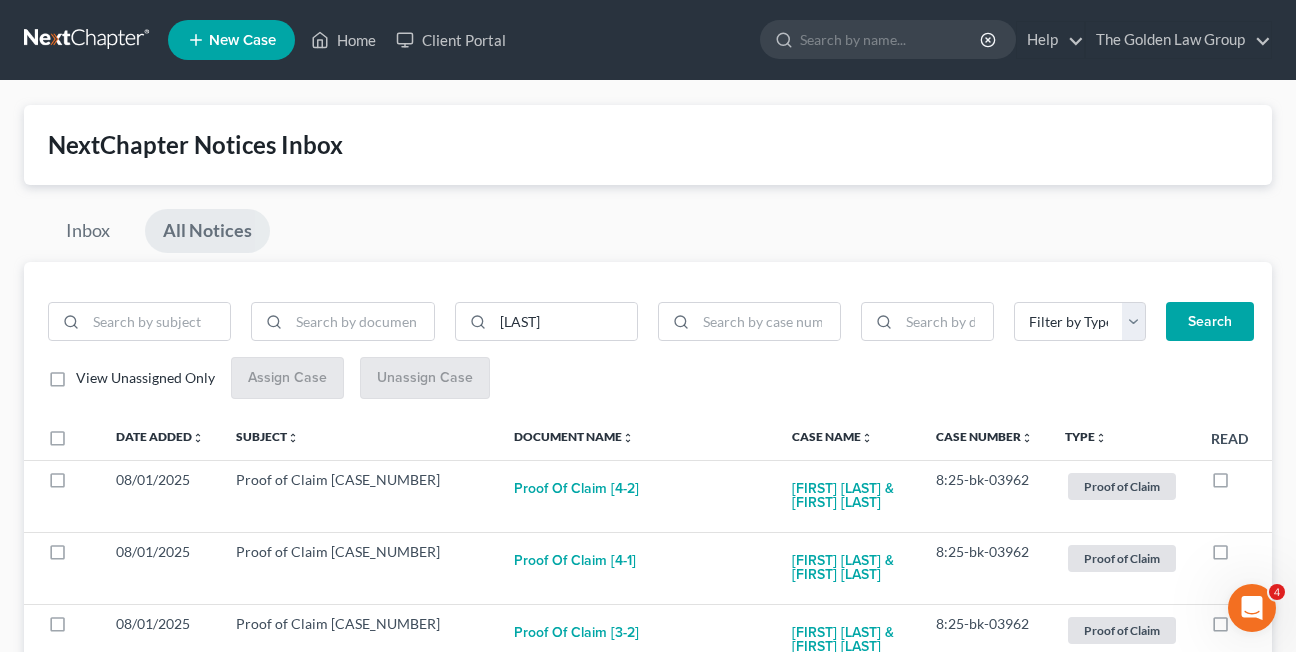 click on "View Unassigned Only Assign Case Unassign Case" at bounding box center [648, 378] 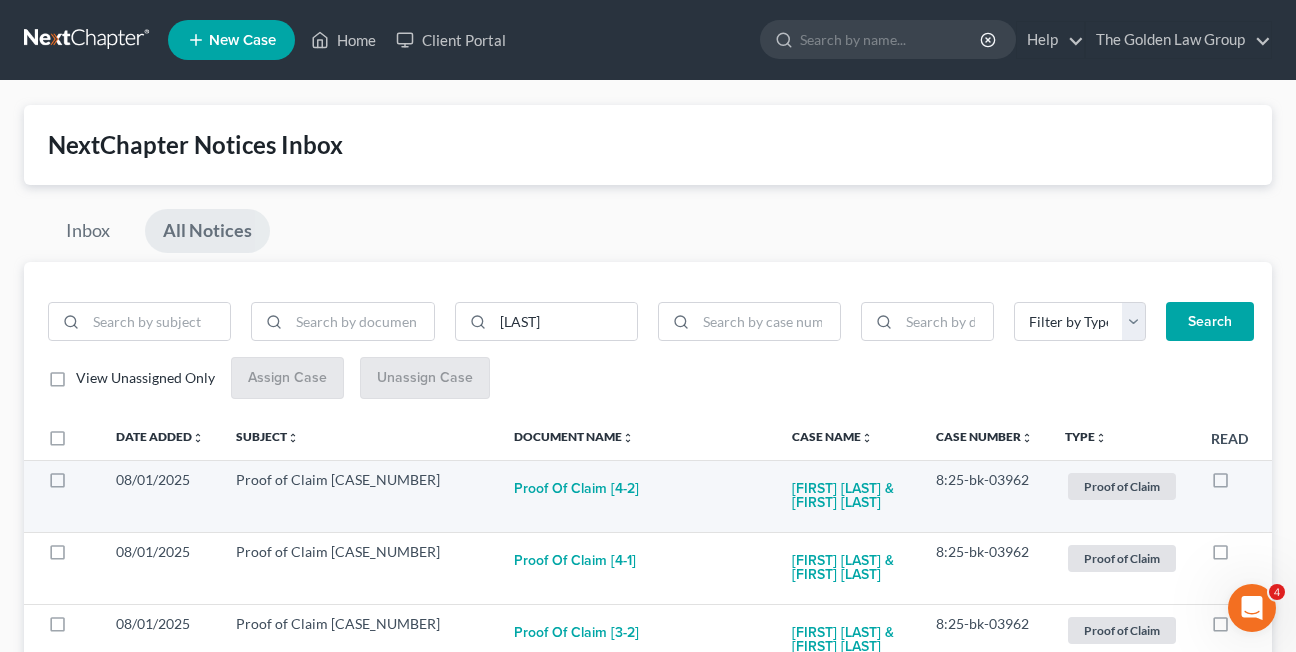 click at bounding box center [1239, 485] 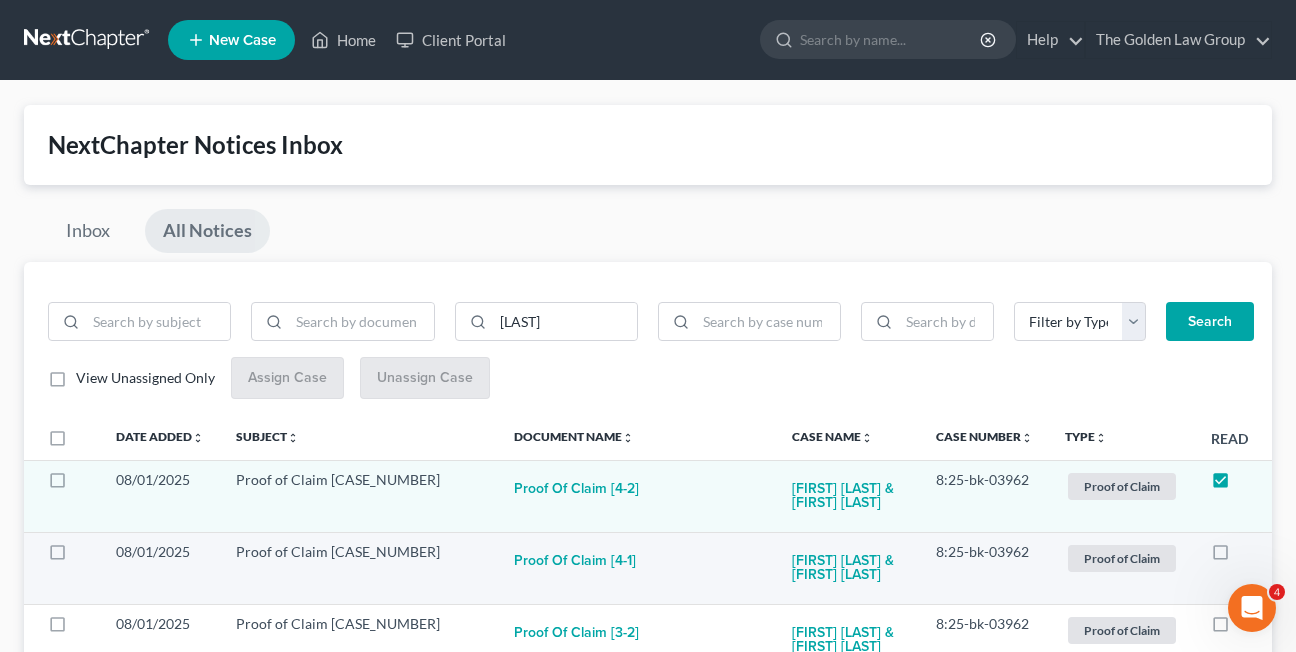click at bounding box center (1239, 557) 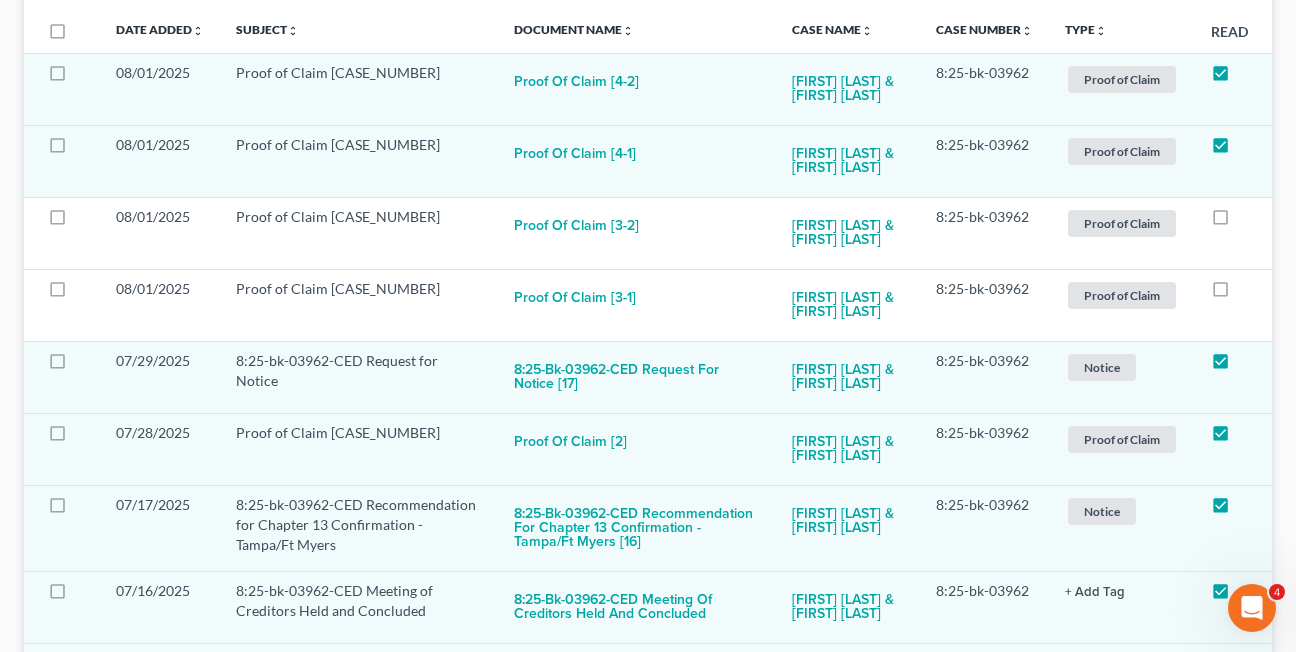 scroll, scrollTop: 432, scrollLeft: 0, axis: vertical 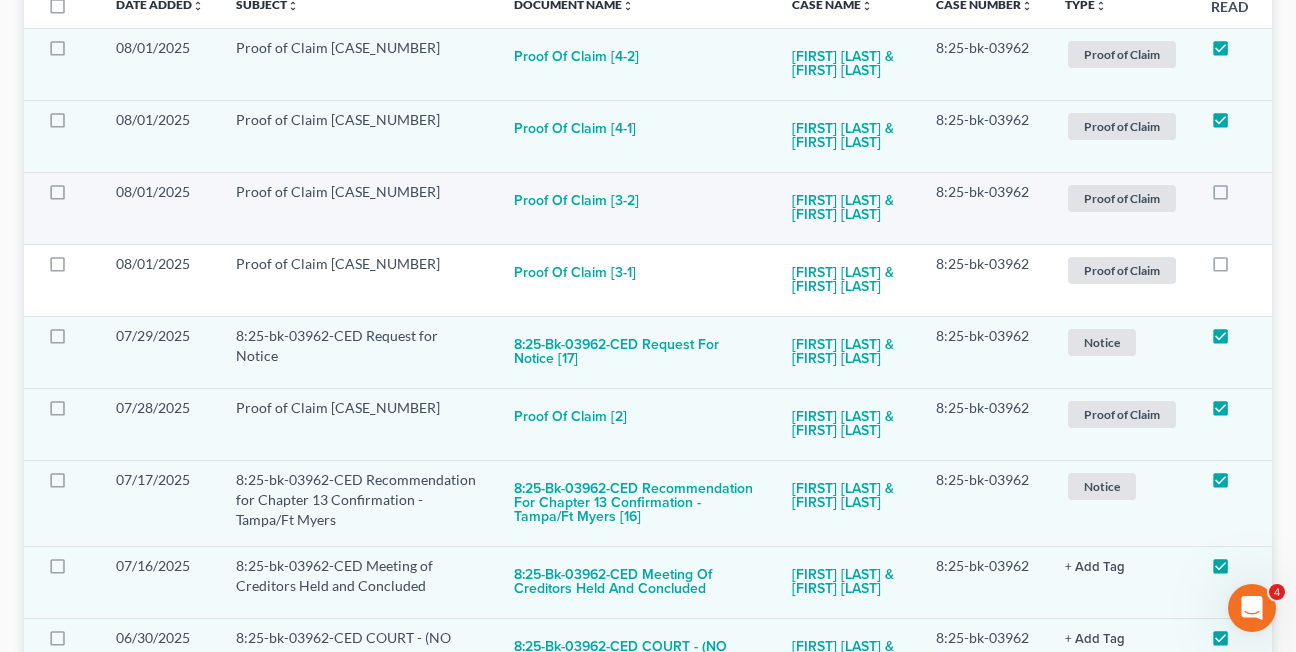 click at bounding box center [1239, 197] 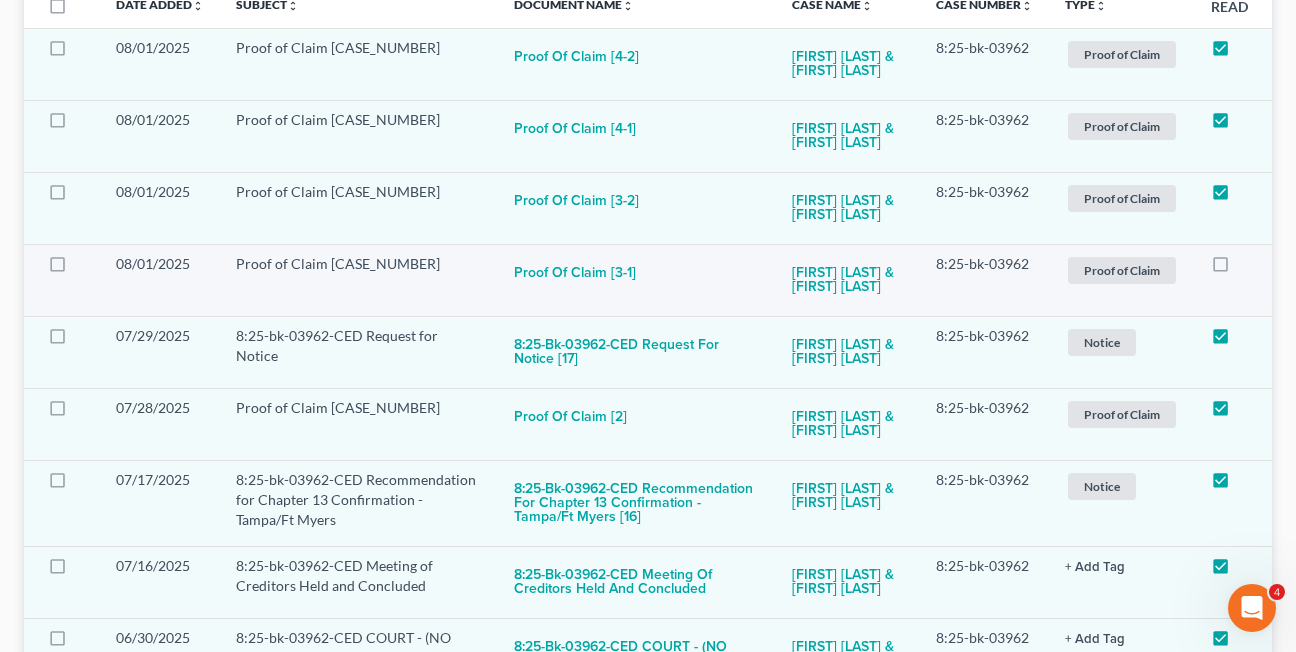 click at bounding box center (1239, 269) 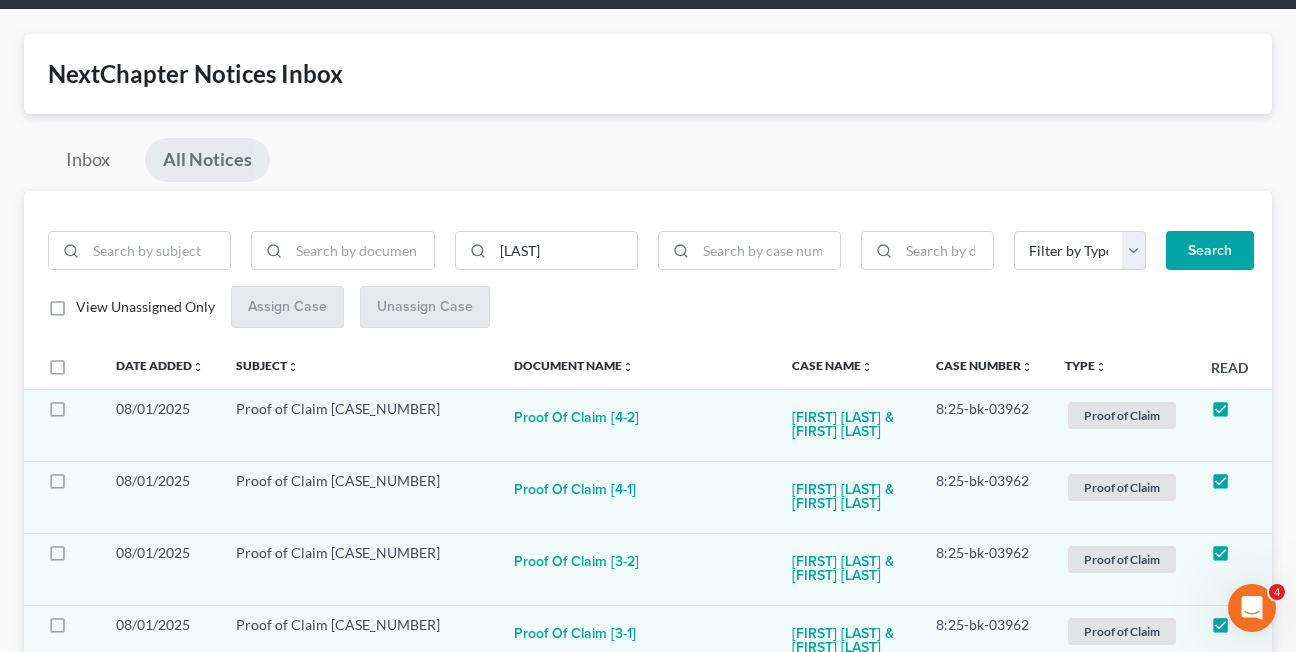 scroll, scrollTop: 0, scrollLeft: 0, axis: both 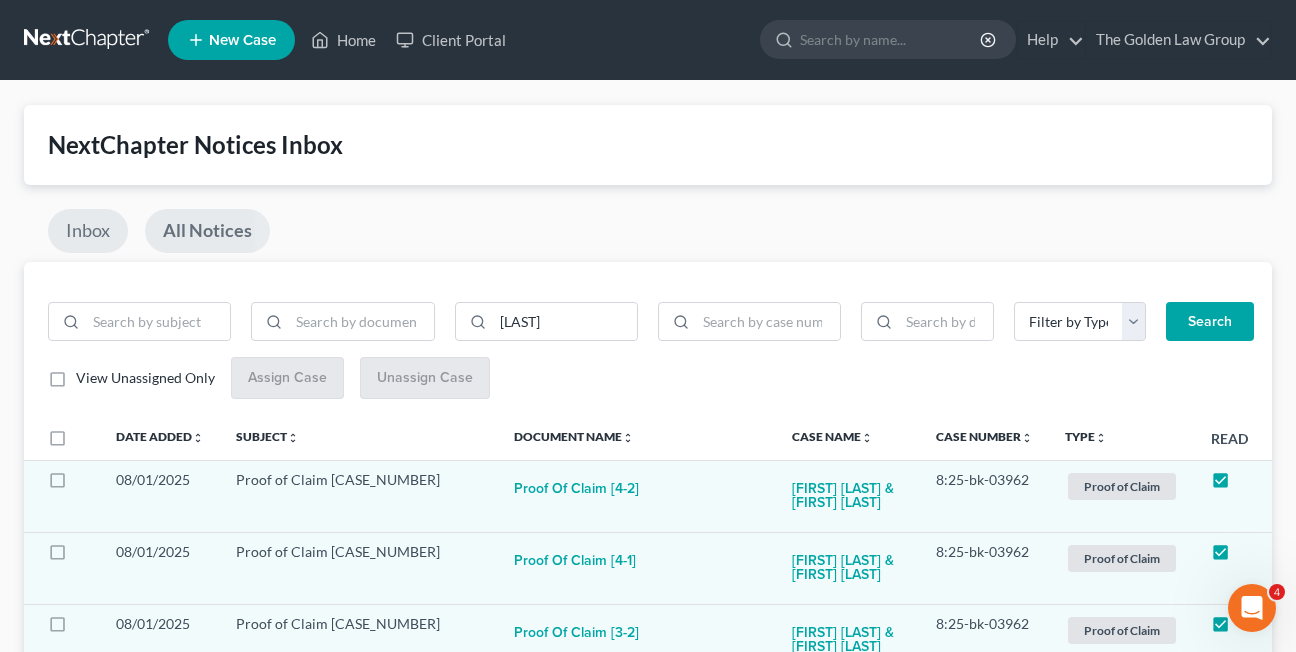 click on "Inbox" at bounding box center (88, 231) 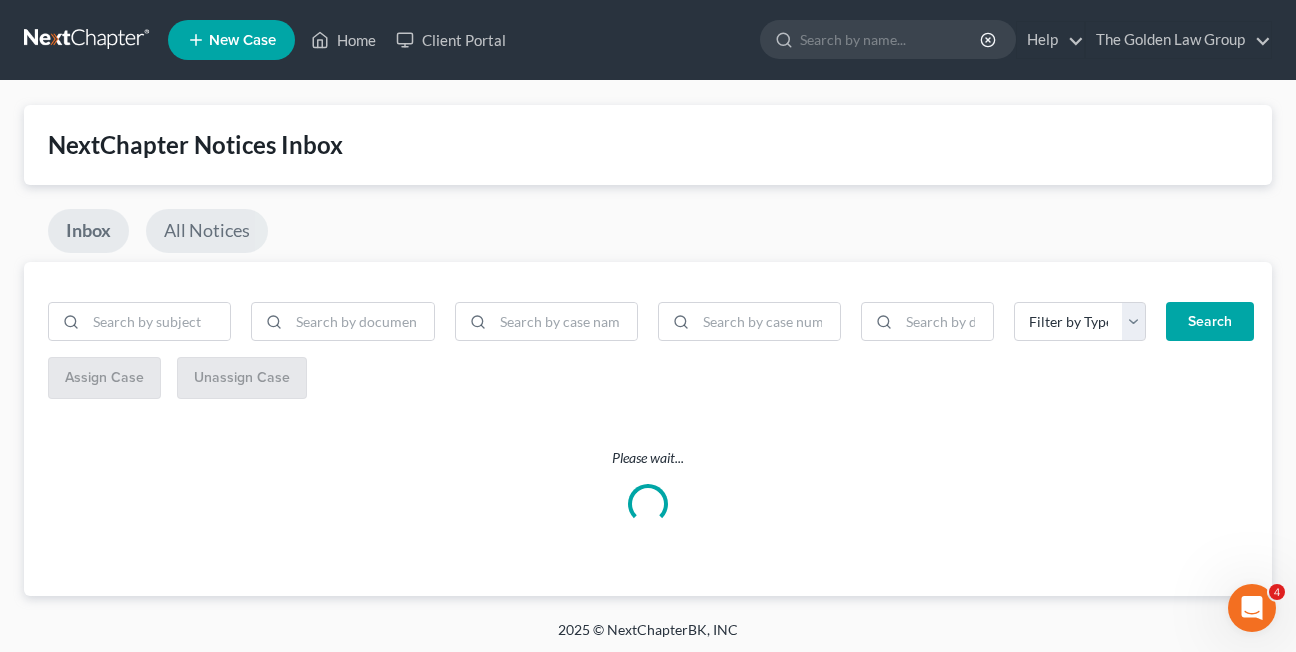 click on "All Notices" at bounding box center [207, 231] 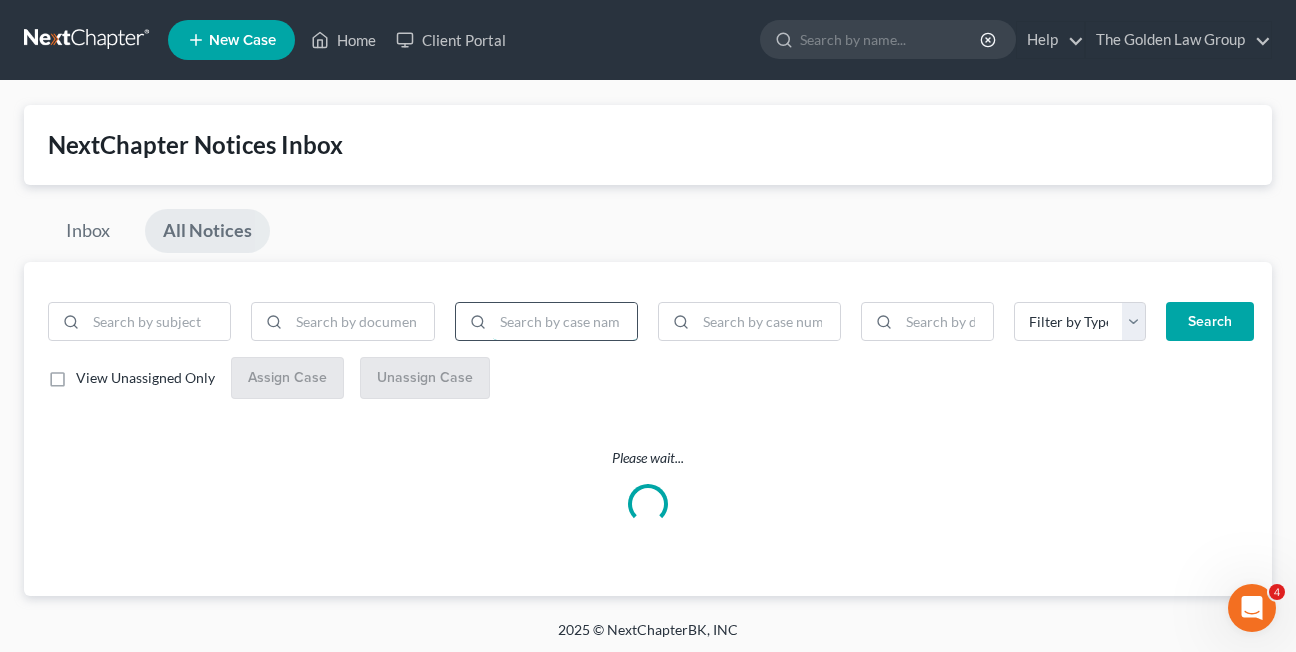 click at bounding box center (565, 322) 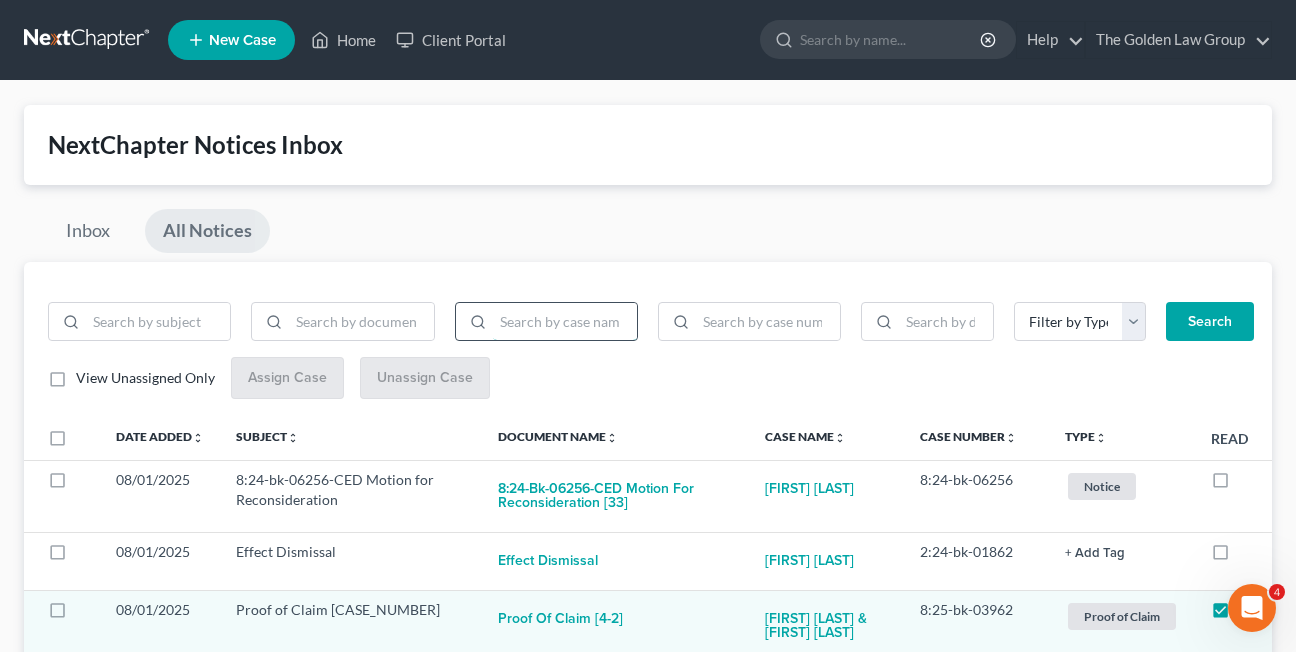 click at bounding box center [565, 322] 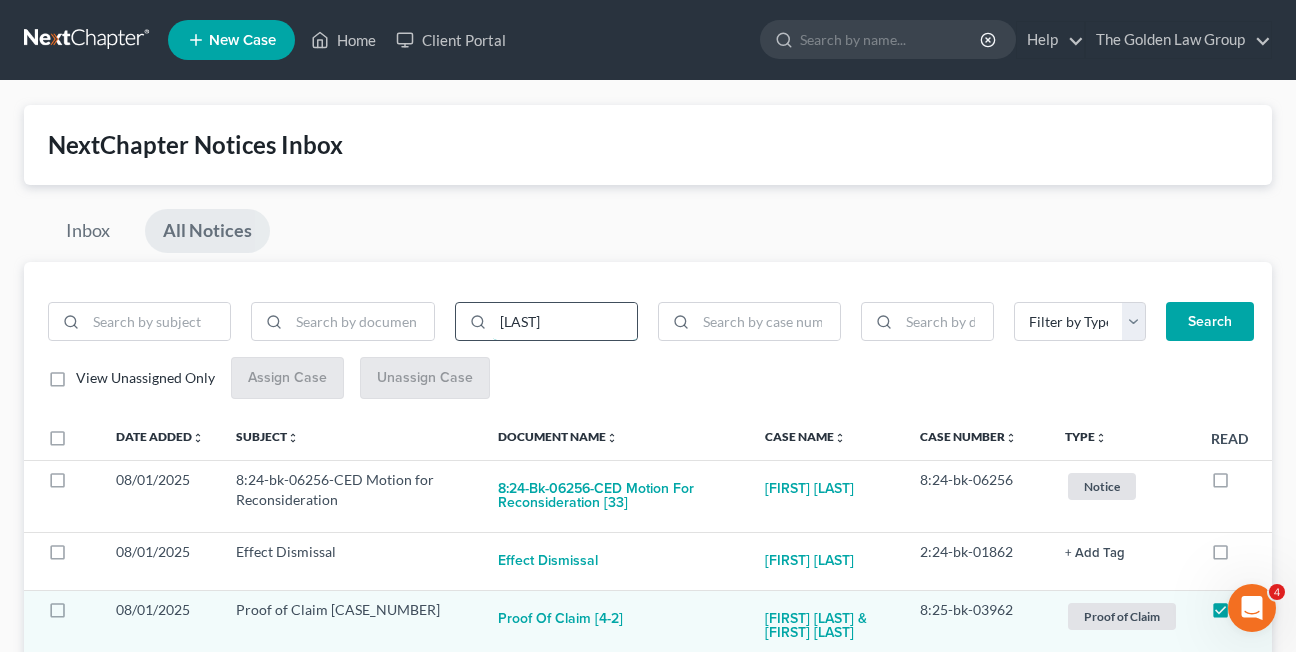 click on "Search" at bounding box center (1210, 322) 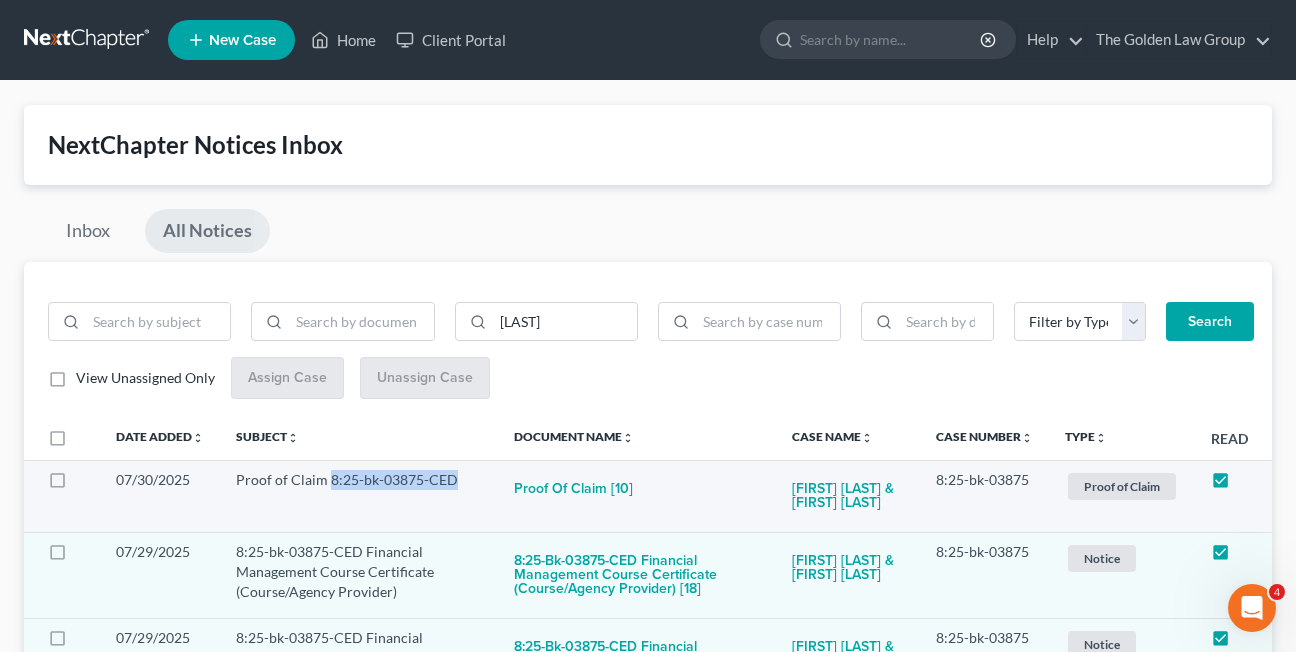 drag, startPoint x: 458, startPoint y: 481, endPoint x: 328, endPoint y: 484, distance: 130.0346 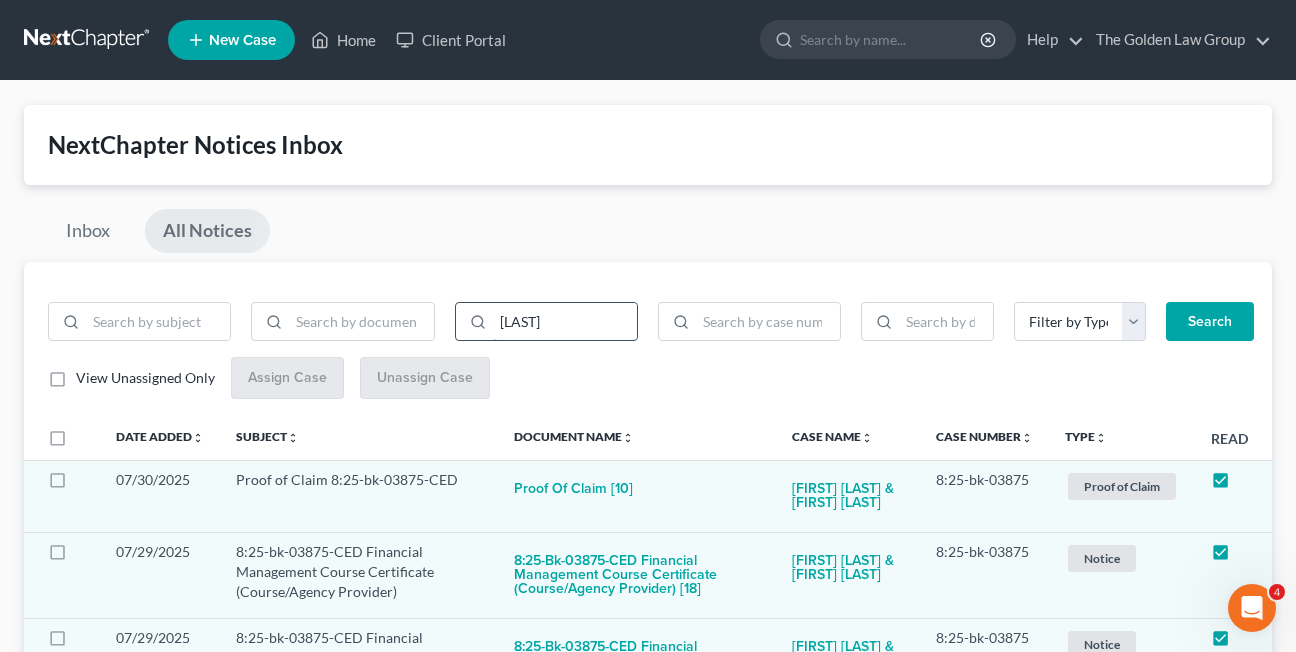 drag, startPoint x: 541, startPoint y: 319, endPoint x: 494, endPoint y: 319, distance: 47 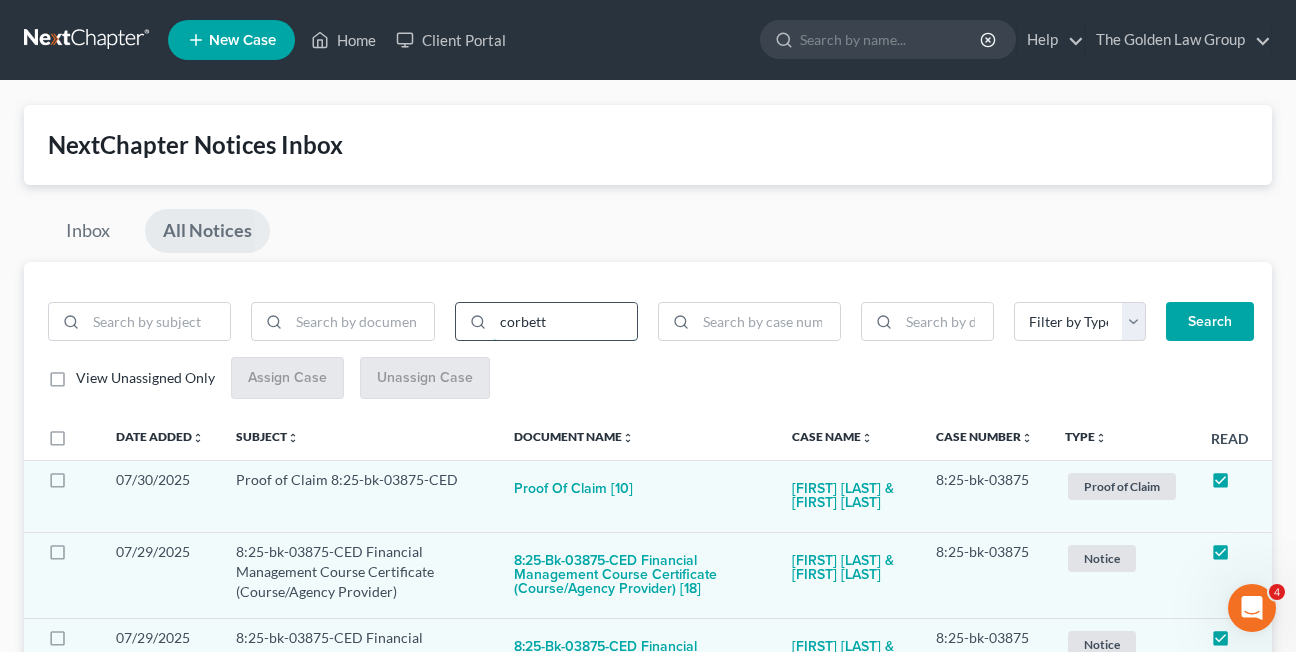 click on "Search" at bounding box center (1210, 322) 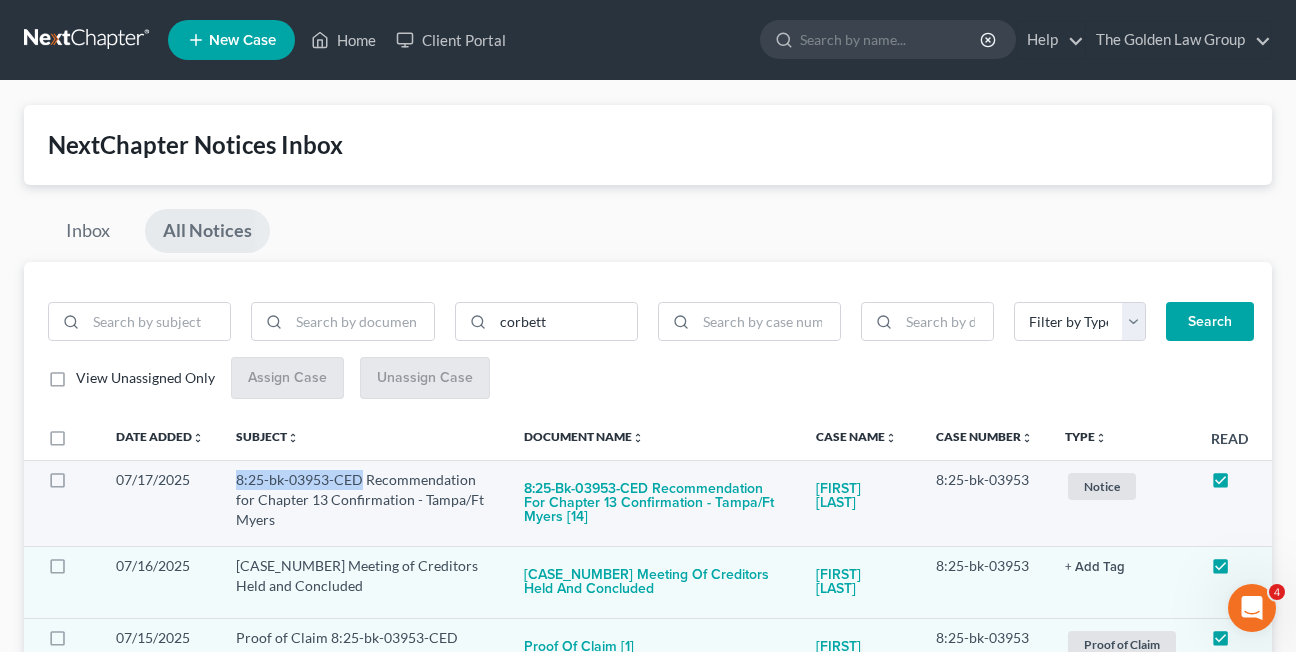 drag, startPoint x: 234, startPoint y: 480, endPoint x: 363, endPoint y: 482, distance: 129.0155 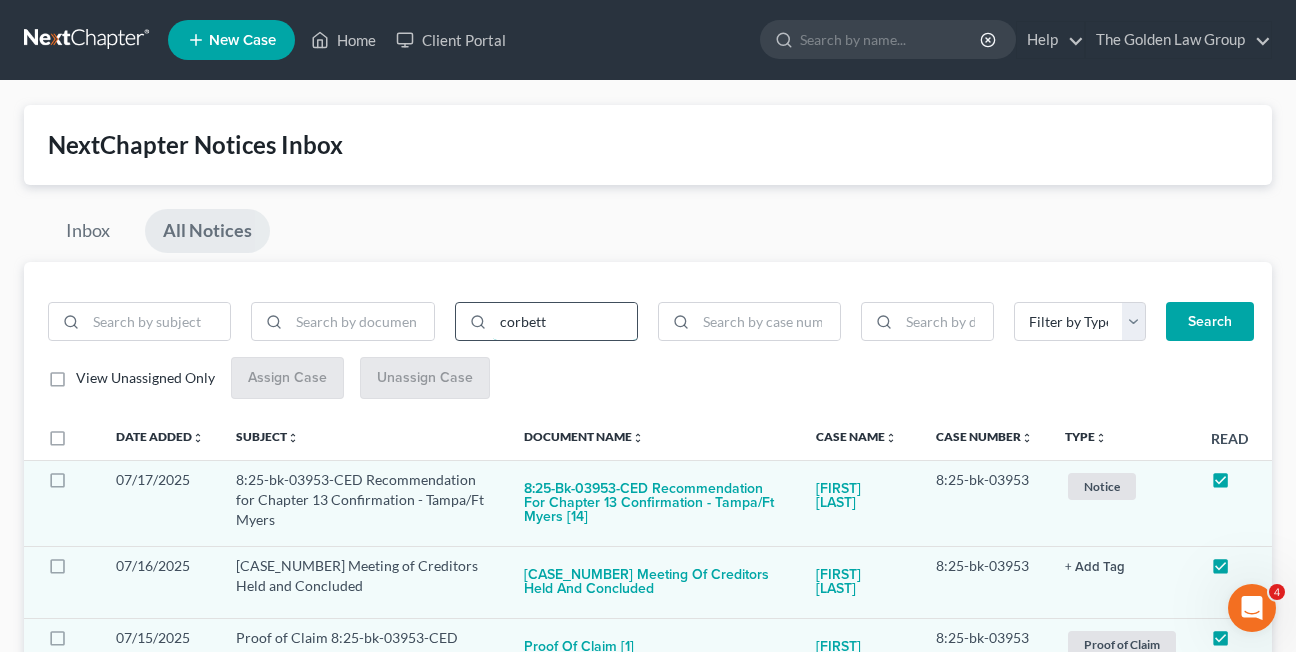 drag, startPoint x: 562, startPoint y: 319, endPoint x: 488, endPoint y: 319, distance: 74 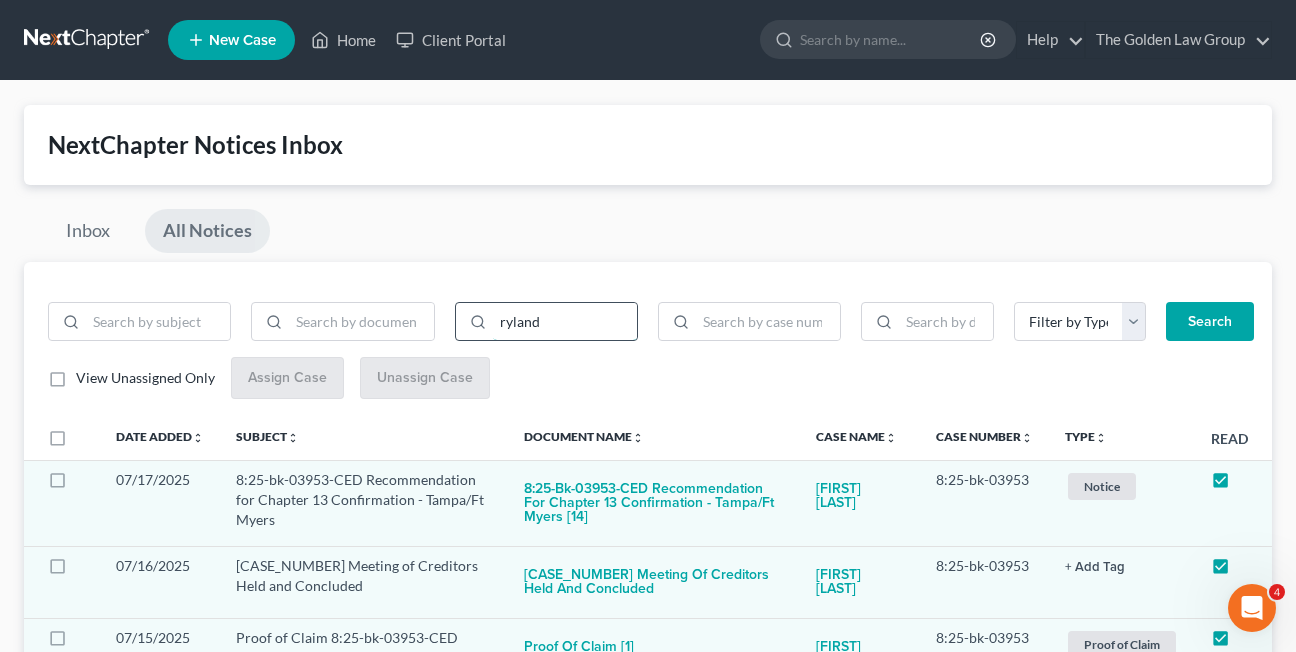 click on "Search" at bounding box center (1210, 322) 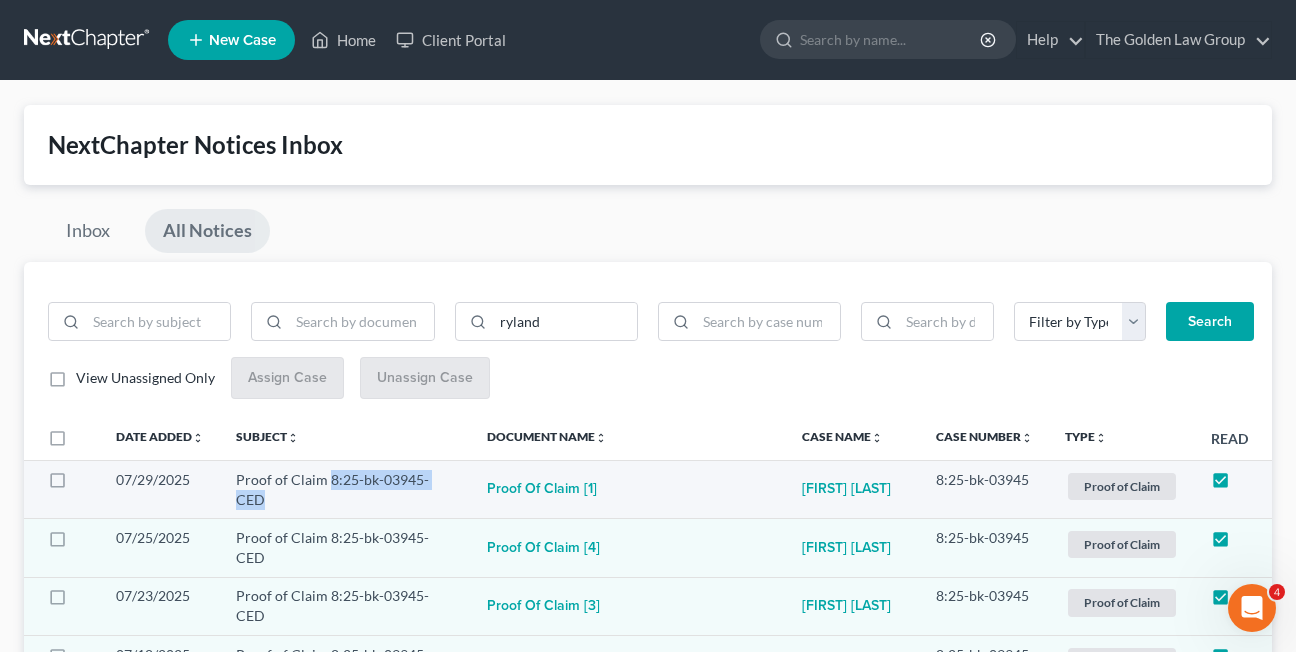 drag, startPoint x: 458, startPoint y: 477, endPoint x: 327, endPoint y: 480, distance: 131.03435 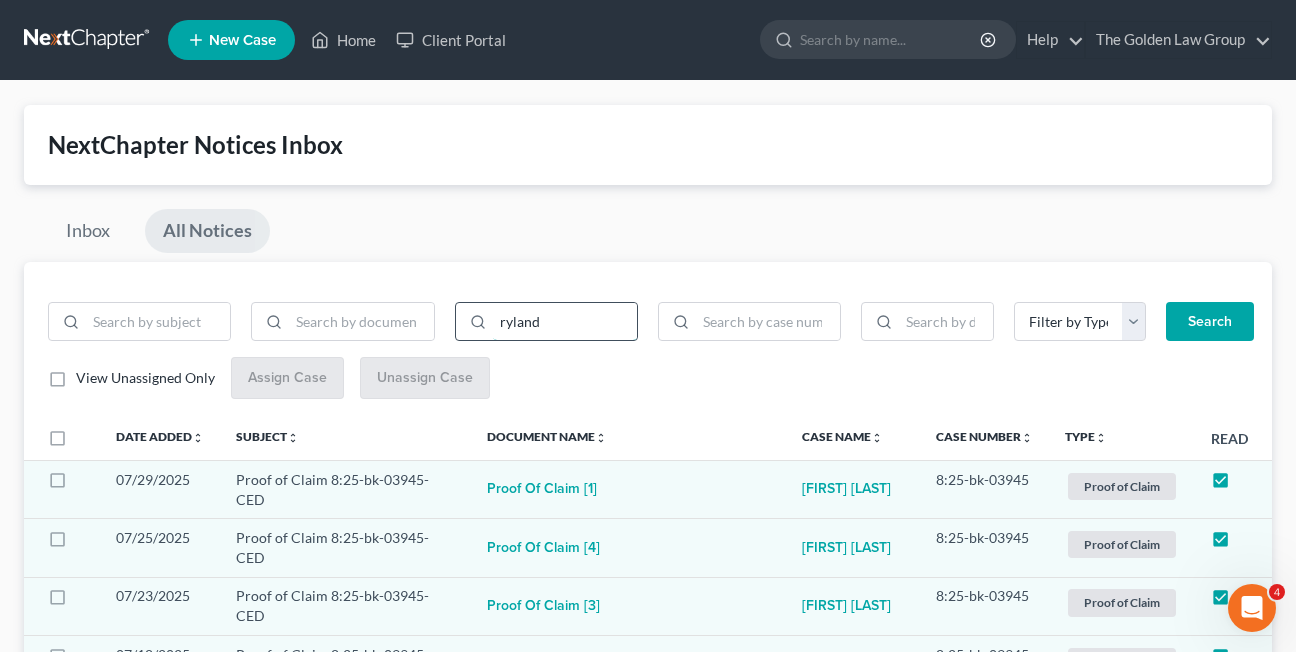 drag, startPoint x: 551, startPoint y: 321, endPoint x: 487, endPoint y: 322, distance: 64.00781 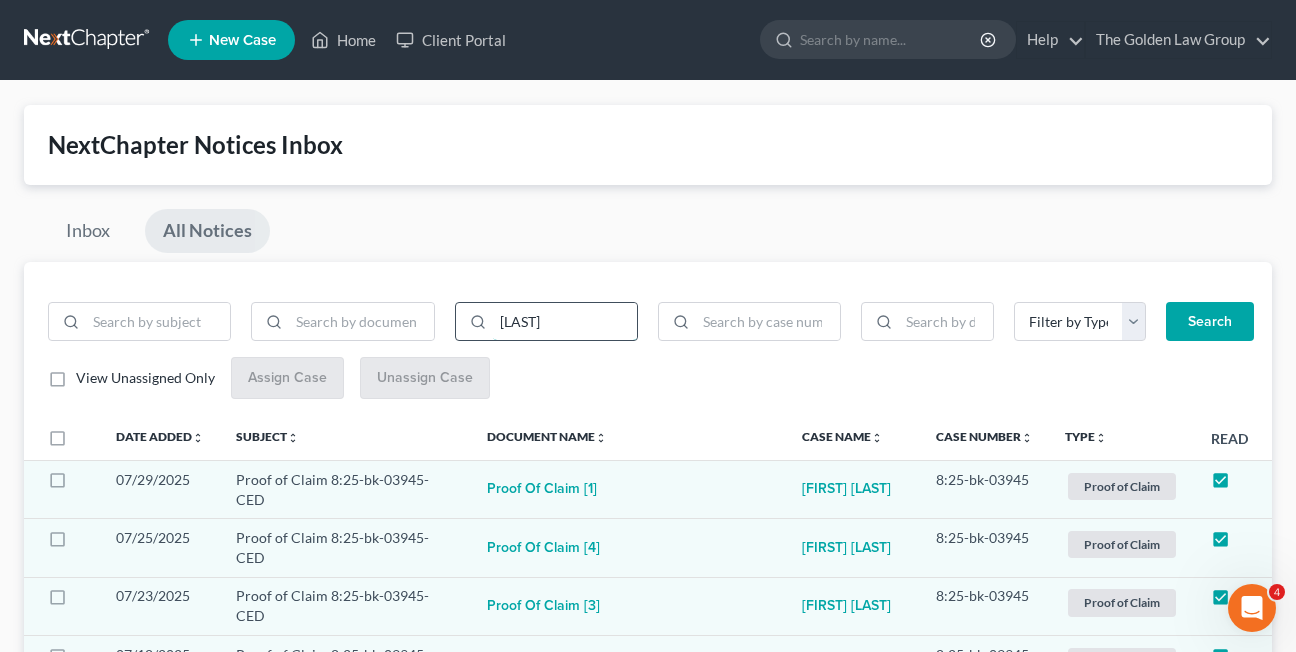 click on "Search" at bounding box center [1210, 322] 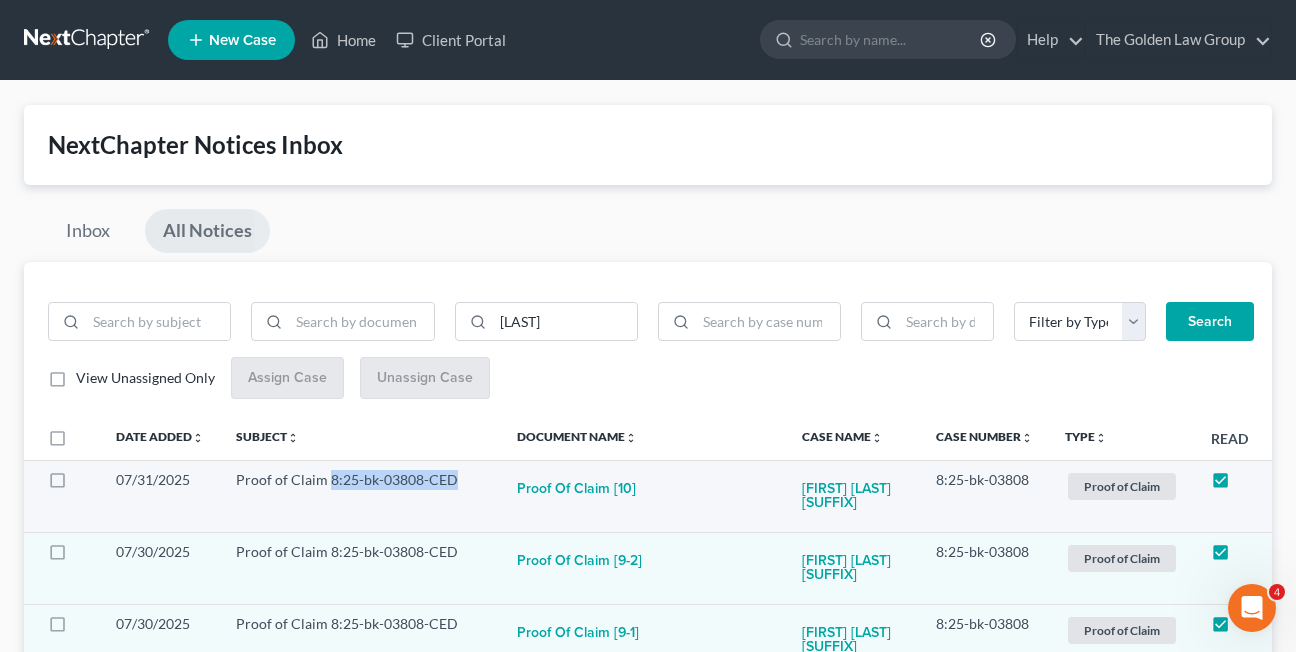 drag, startPoint x: 455, startPoint y: 483, endPoint x: 328, endPoint y: 483, distance: 127 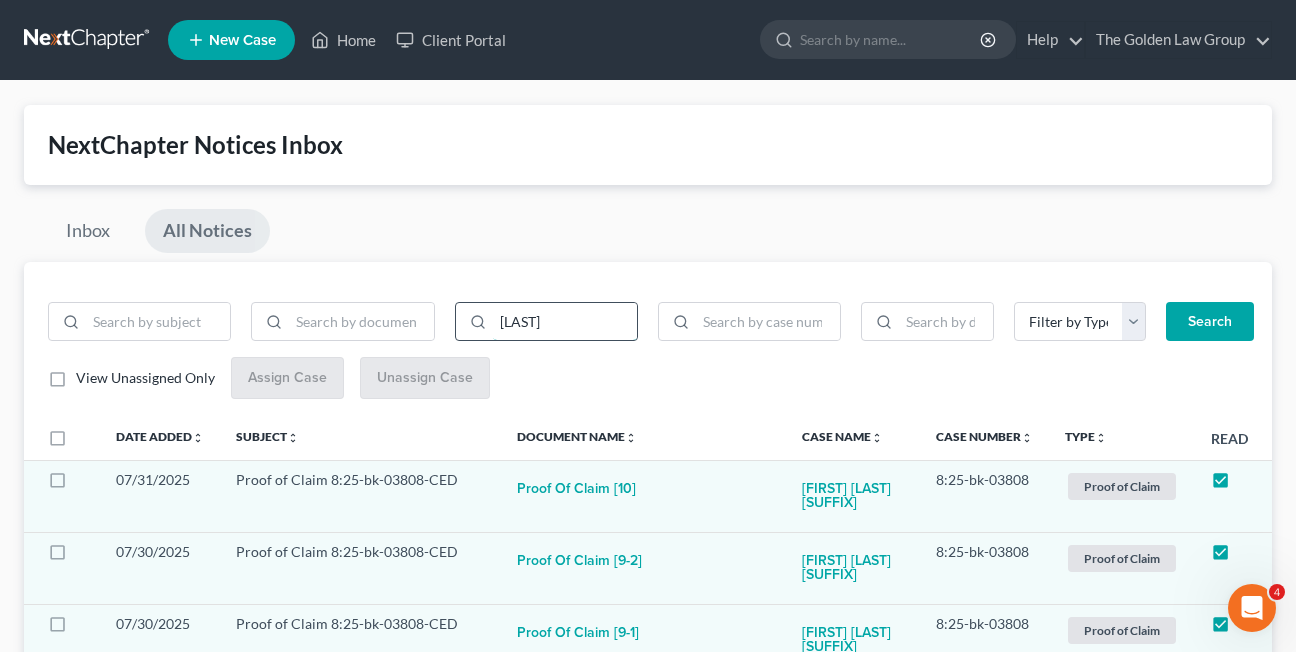 drag, startPoint x: 563, startPoint y: 327, endPoint x: 471, endPoint y: 322, distance: 92.13577 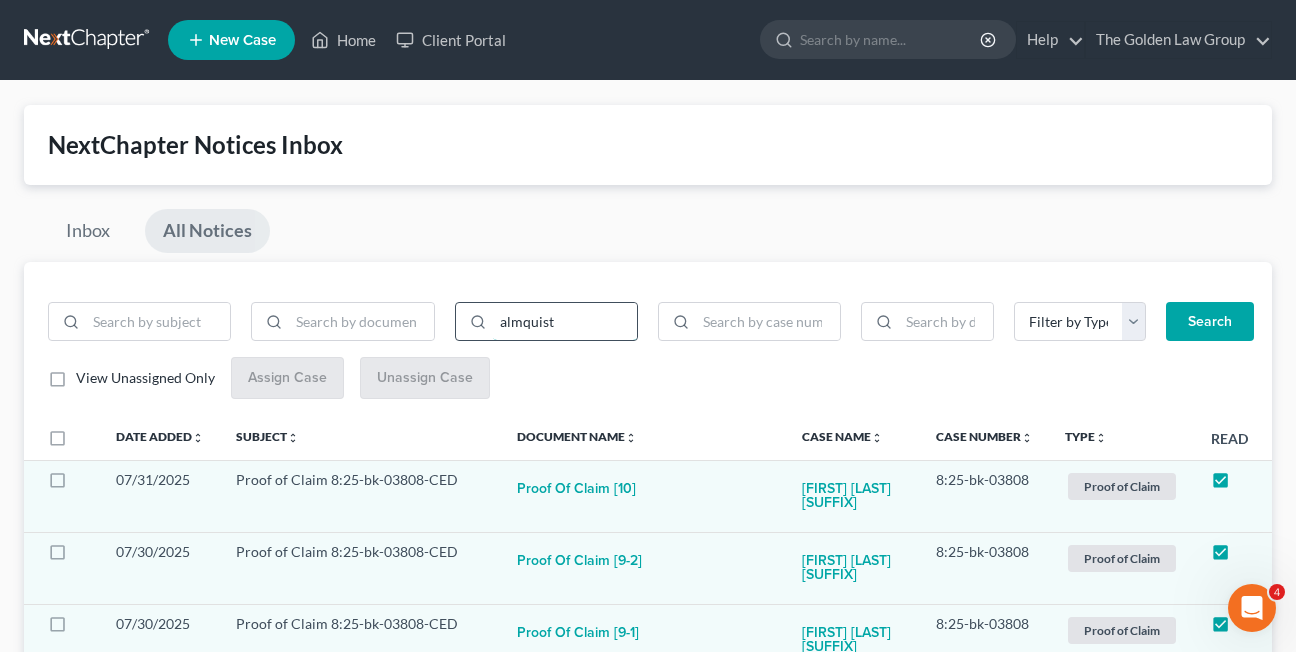 click on "Search" at bounding box center [1210, 322] 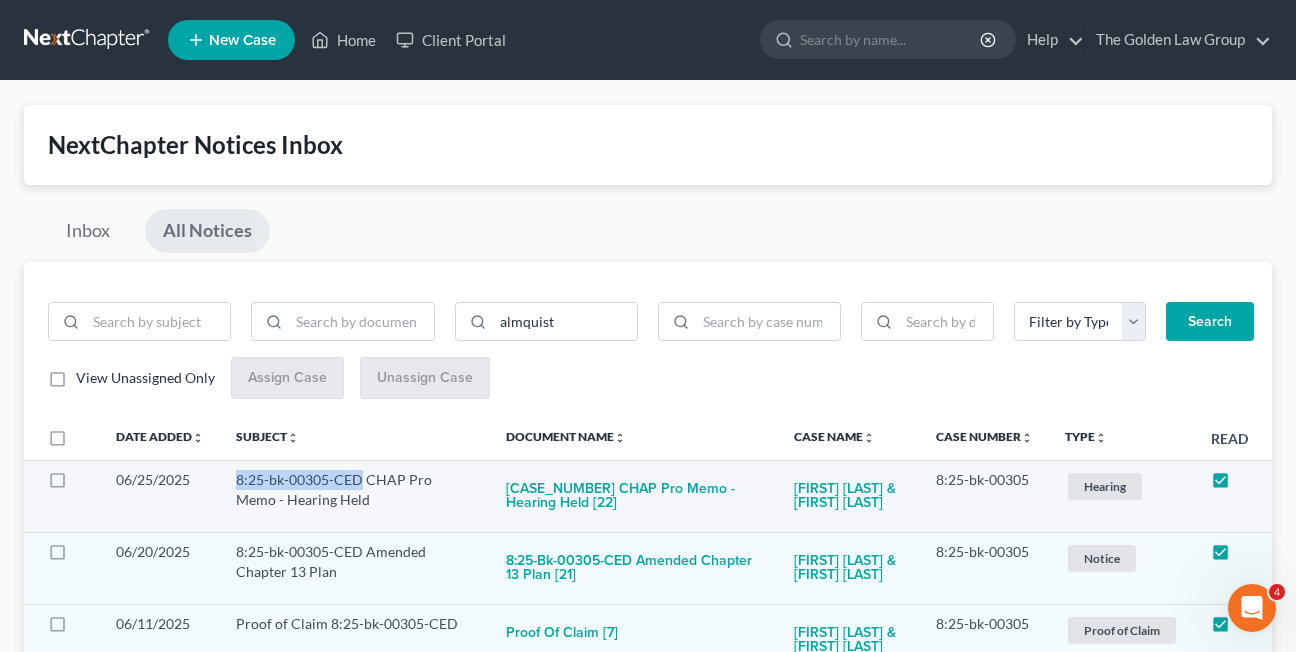 drag, startPoint x: 232, startPoint y: 483, endPoint x: 360, endPoint y: 485, distance: 128.01562 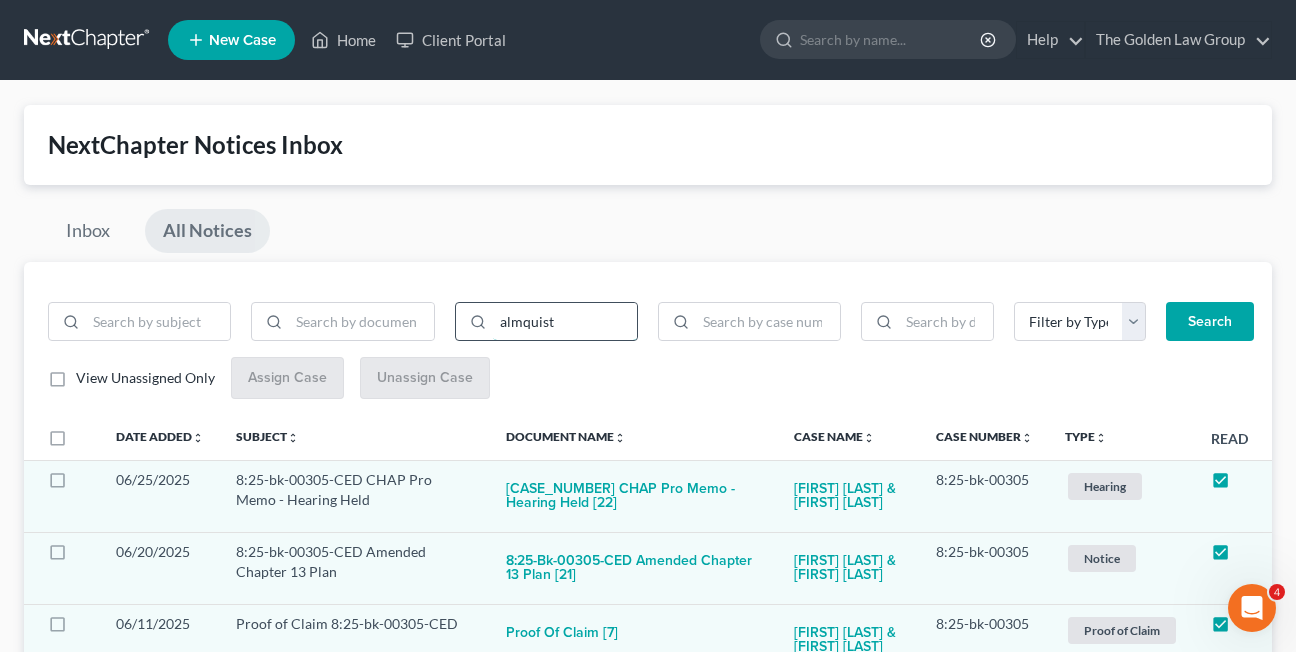 drag, startPoint x: 559, startPoint y: 325, endPoint x: 488, endPoint y: 329, distance: 71.11259 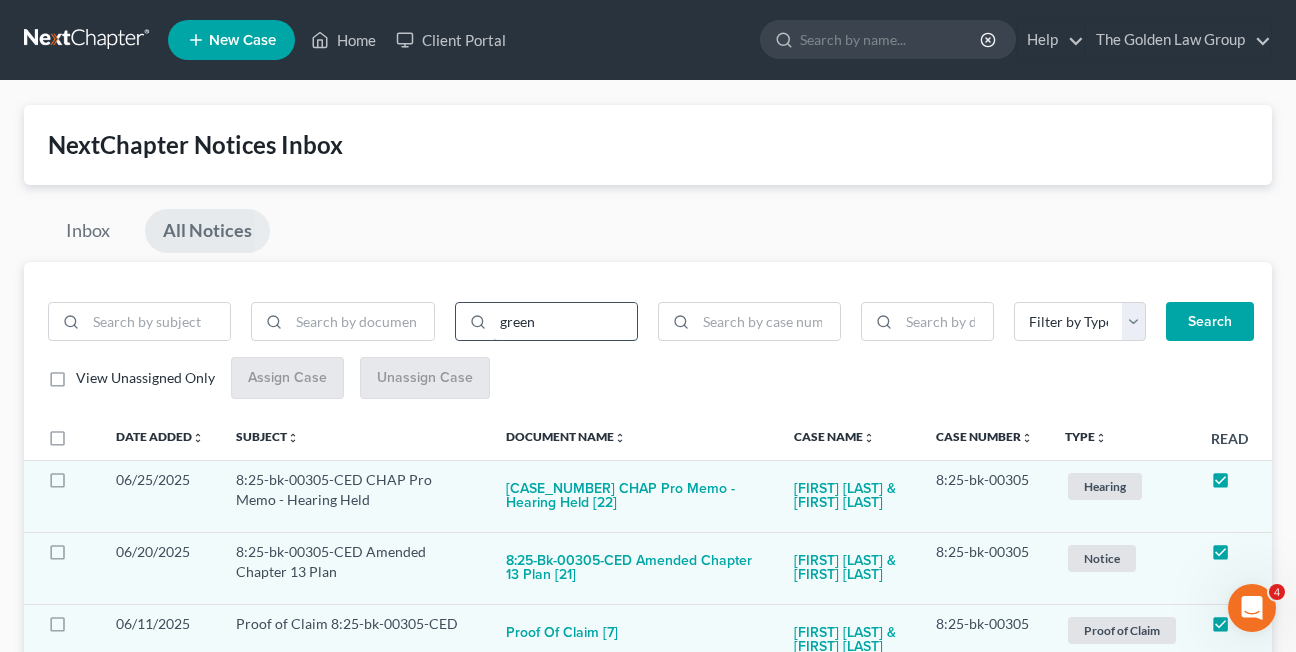 type on "green" 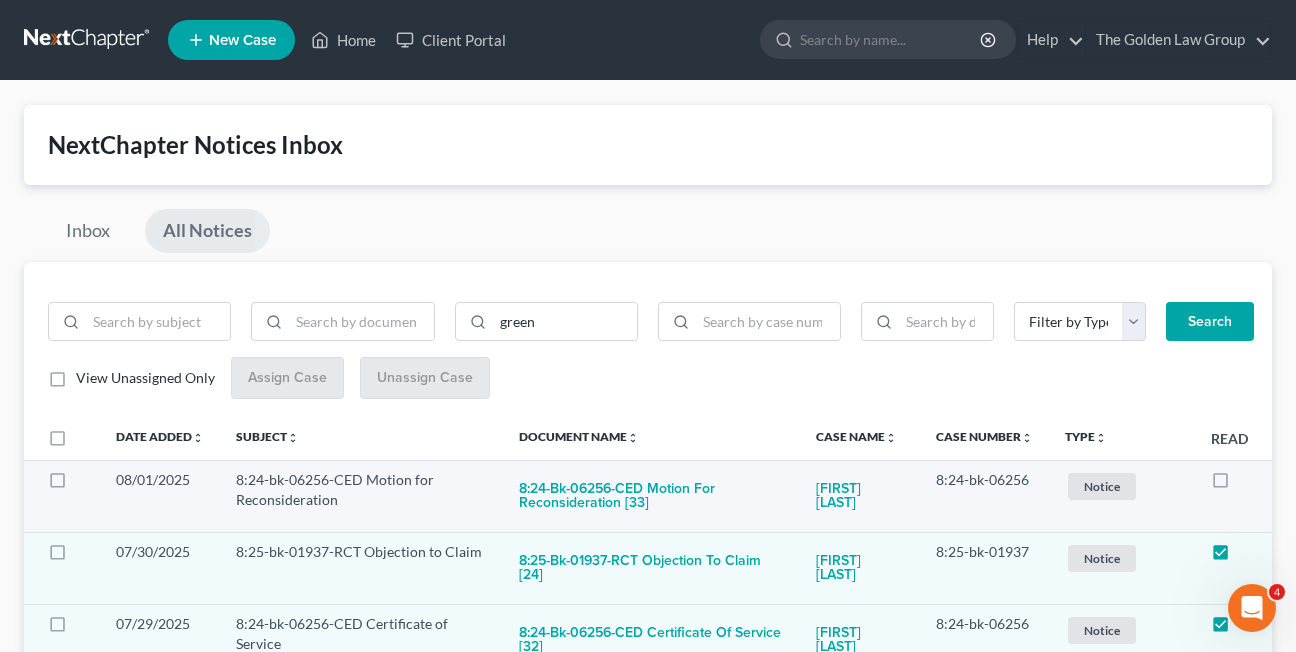 click at bounding box center [1239, 485] 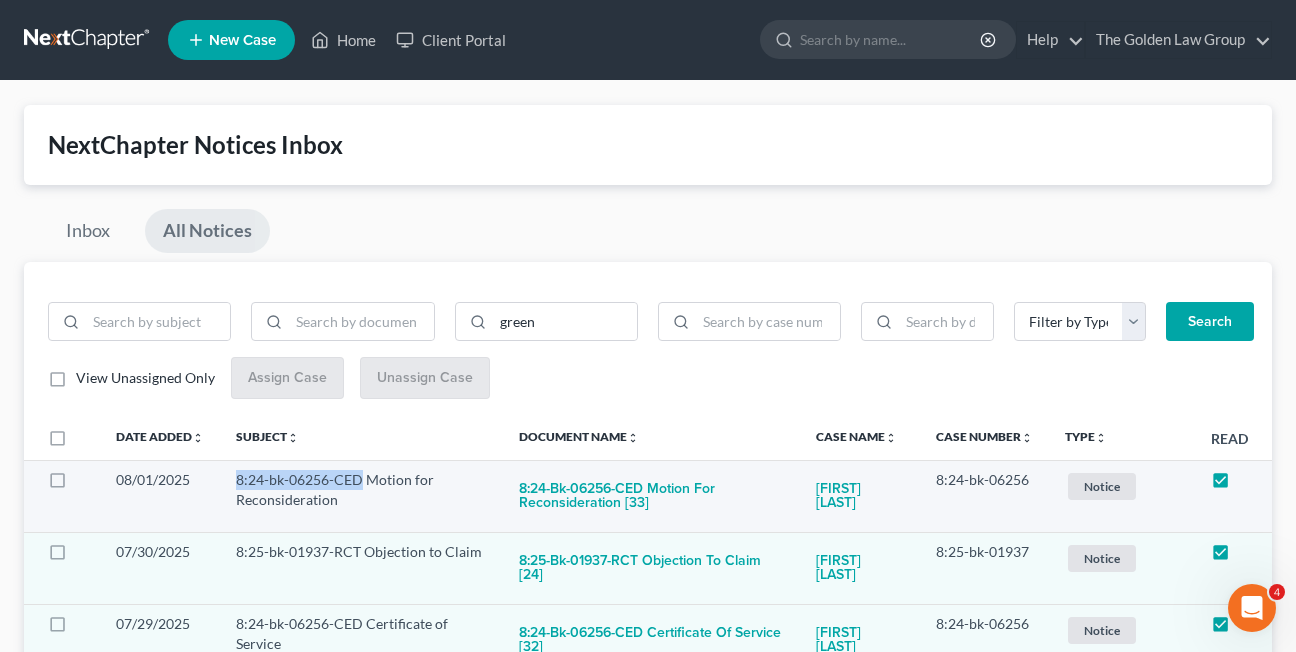 drag, startPoint x: 232, startPoint y: 478, endPoint x: 363, endPoint y: 484, distance: 131.13733 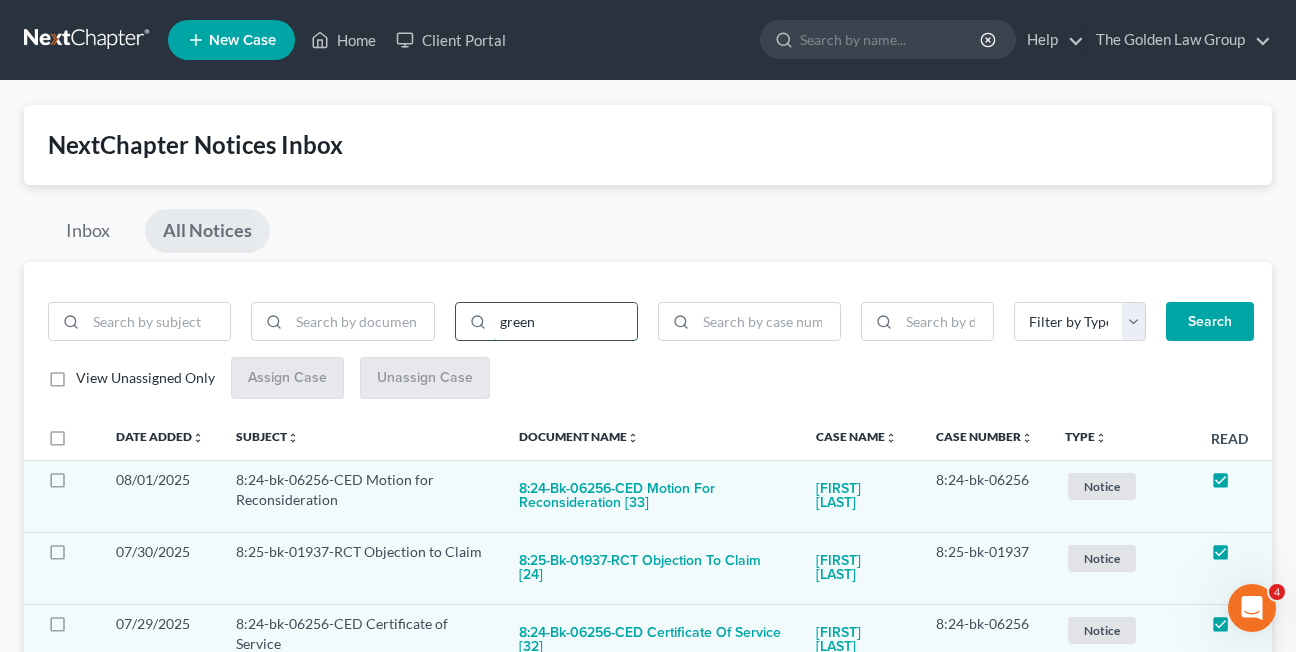 drag, startPoint x: 558, startPoint y: 324, endPoint x: 474, endPoint y: 324, distance: 84 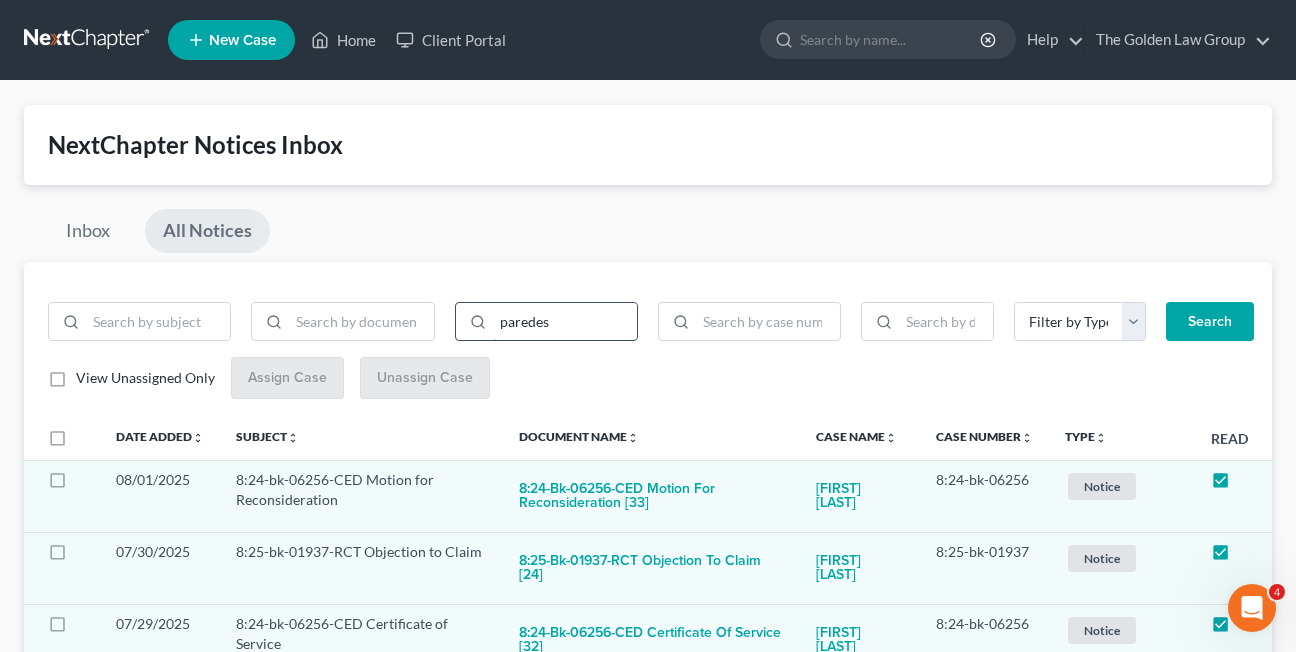 click on "Search" at bounding box center (1210, 322) 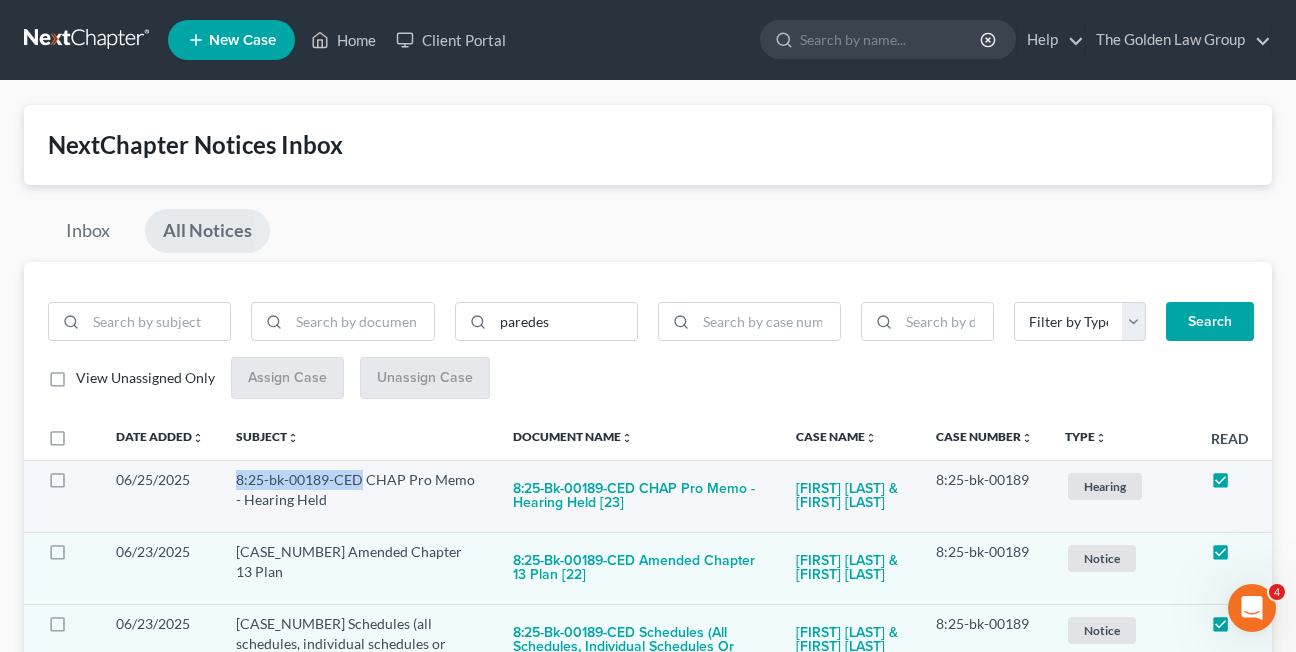 drag, startPoint x: 233, startPoint y: 481, endPoint x: 359, endPoint y: 481, distance: 126 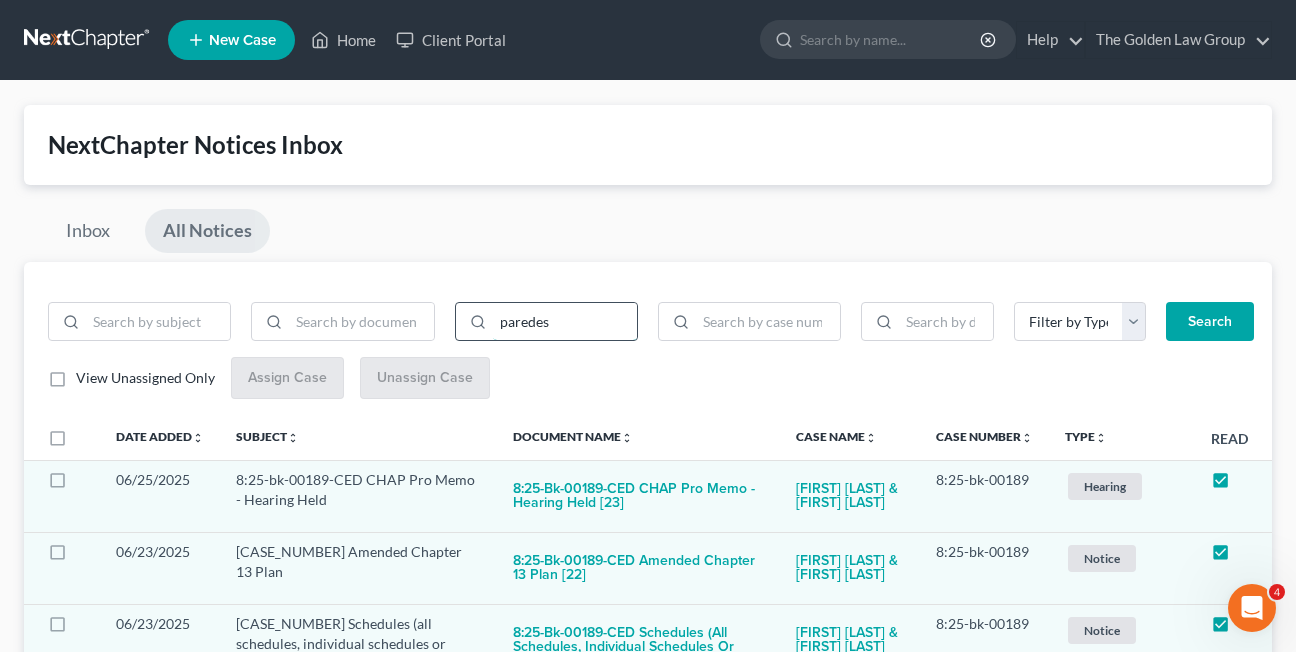 drag, startPoint x: 556, startPoint y: 323, endPoint x: 486, endPoint y: 323, distance: 70 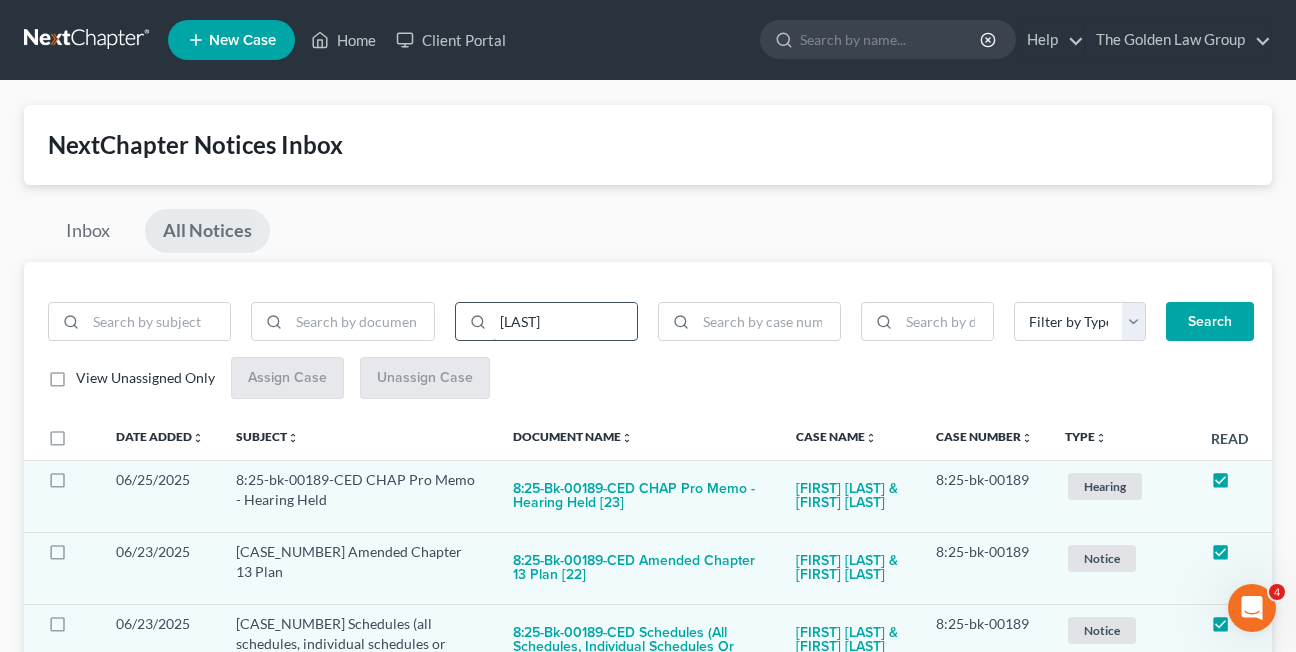 click on "Search" at bounding box center (1210, 322) 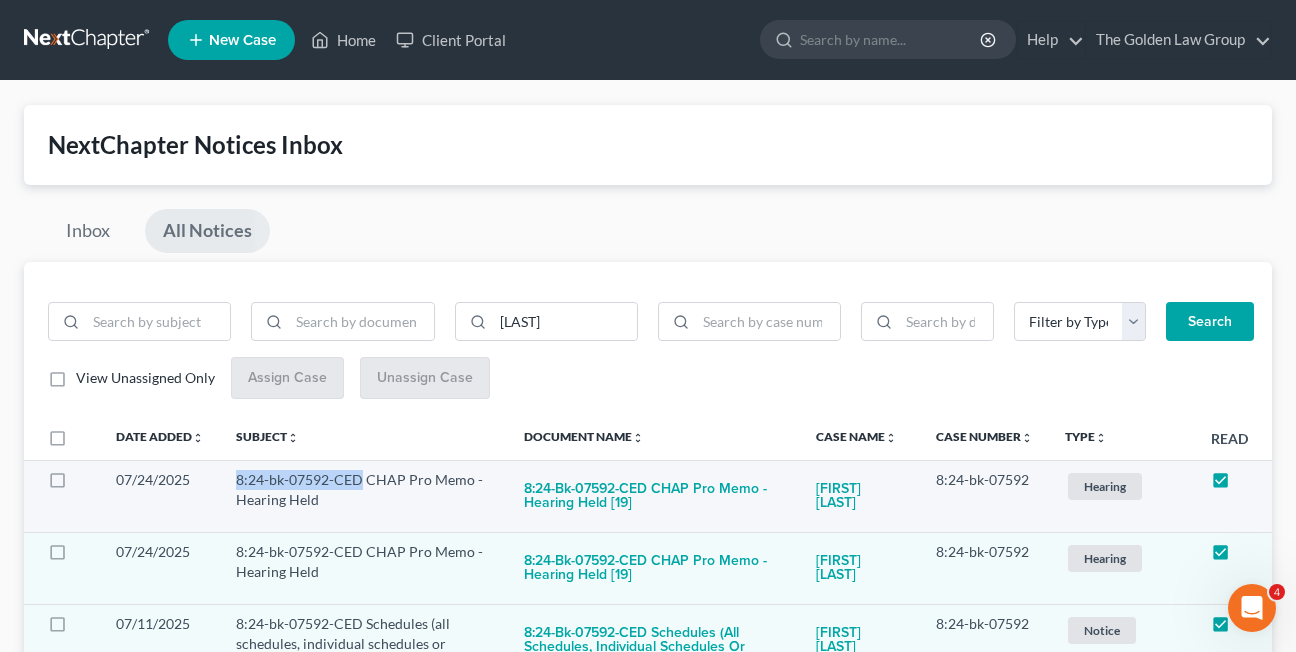 drag, startPoint x: 238, startPoint y: 479, endPoint x: 361, endPoint y: 483, distance: 123.065025 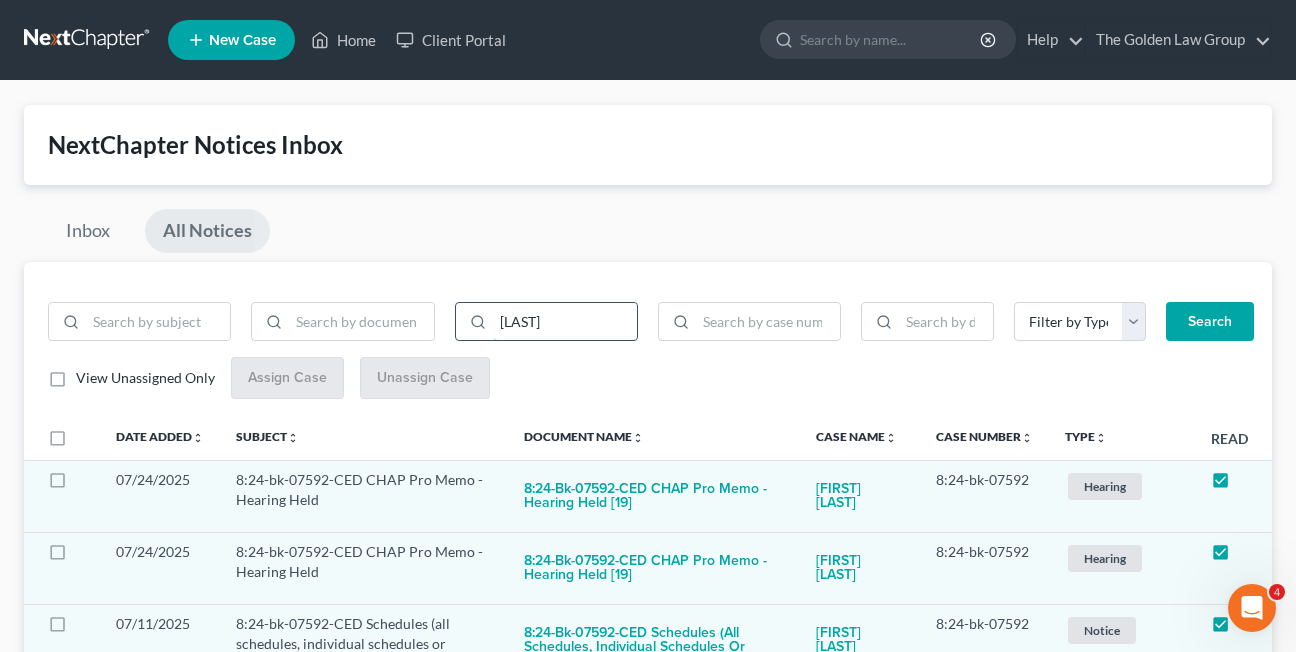 drag, startPoint x: 566, startPoint y: 325, endPoint x: 494, endPoint y: 325, distance: 72 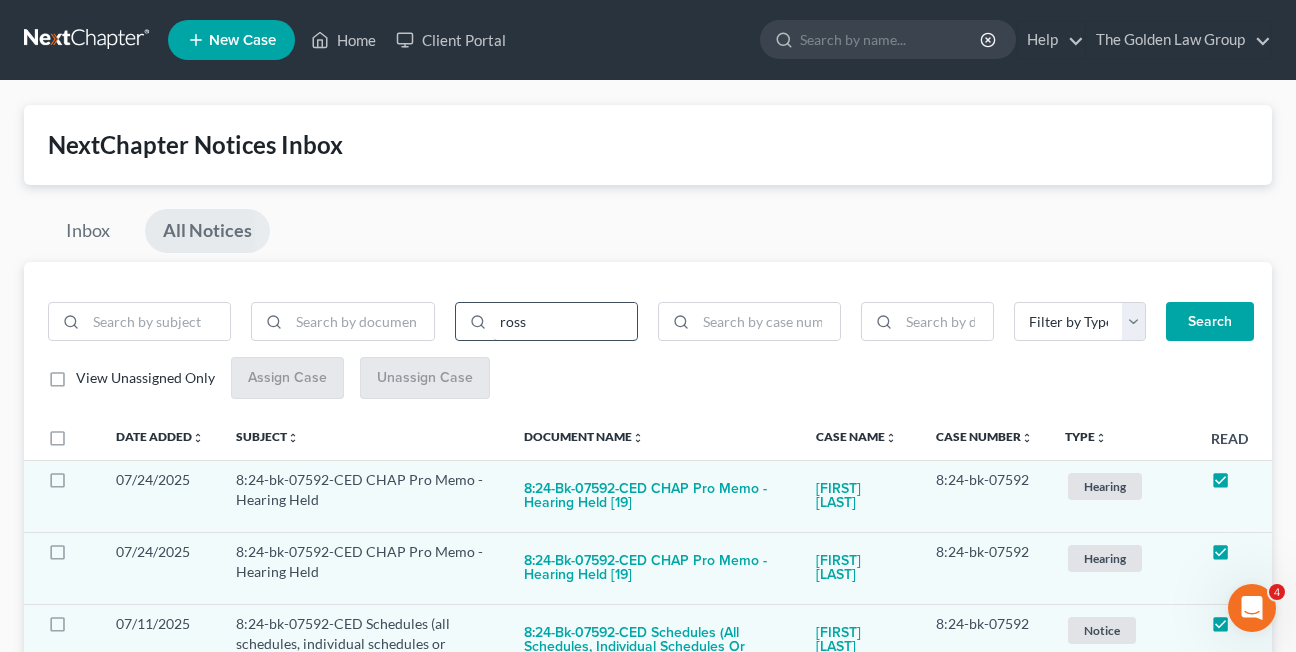 click on "Search" at bounding box center [1210, 322] 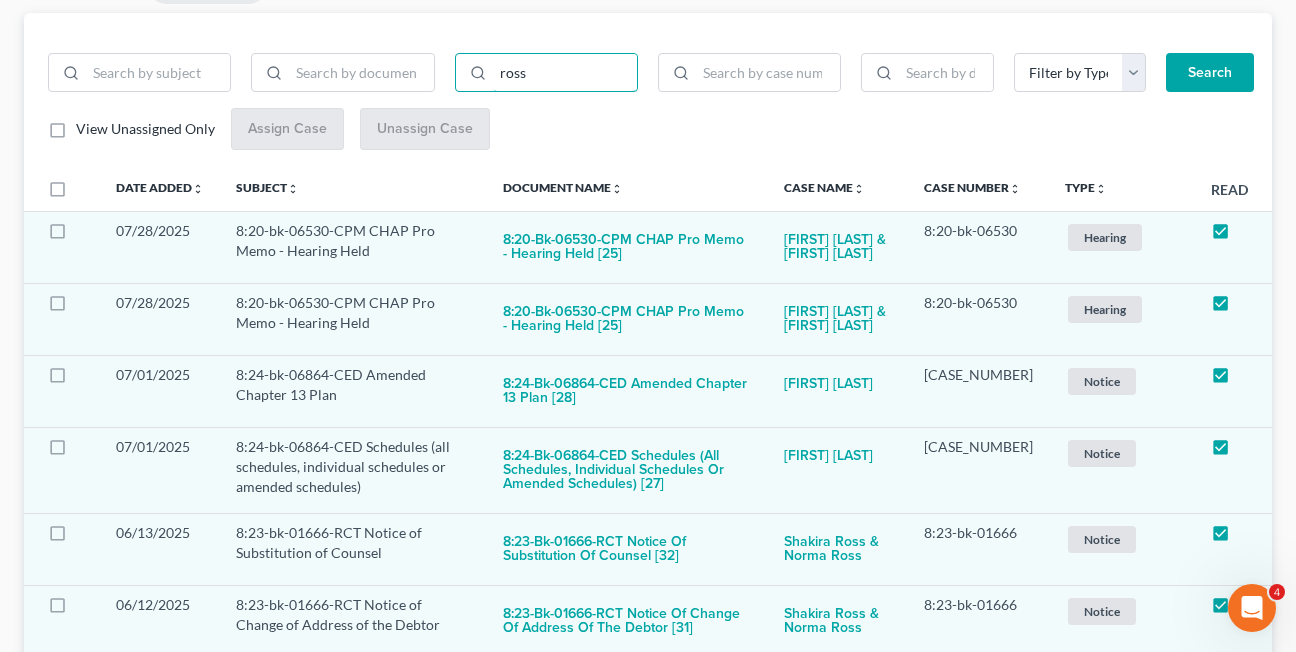 scroll, scrollTop: 301, scrollLeft: 0, axis: vertical 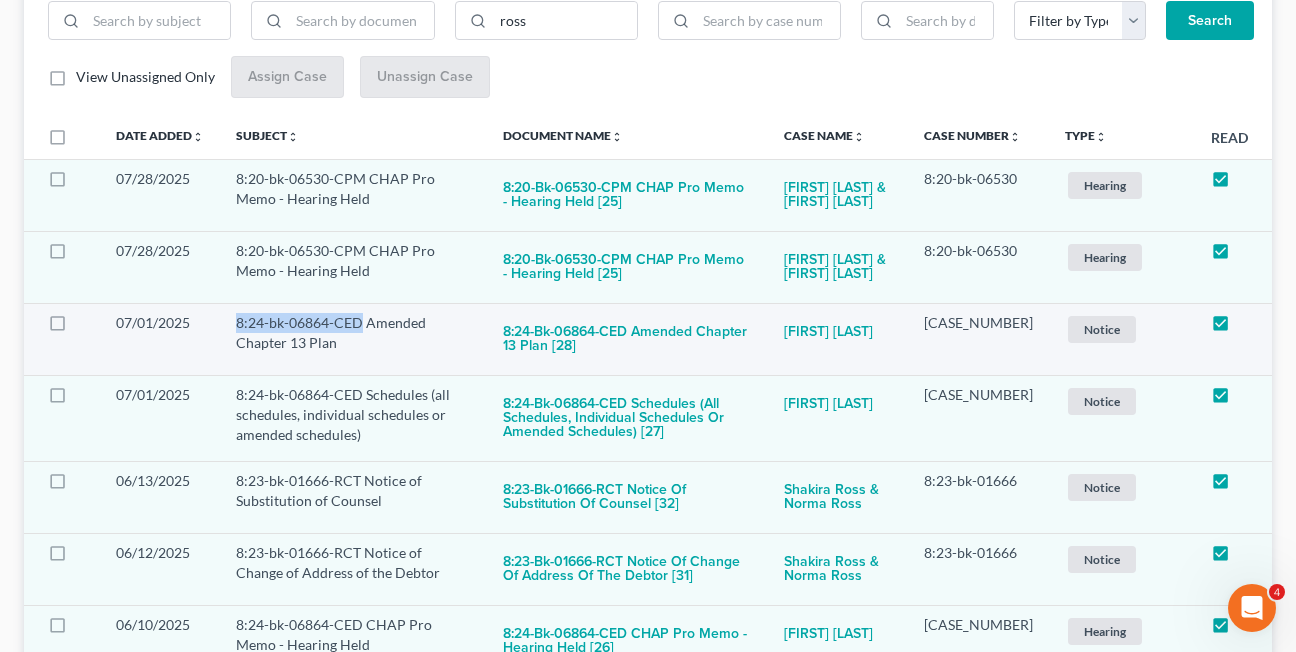 drag, startPoint x: 239, startPoint y: 354, endPoint x: 361, endPoint y: 351, distance: 122.03688 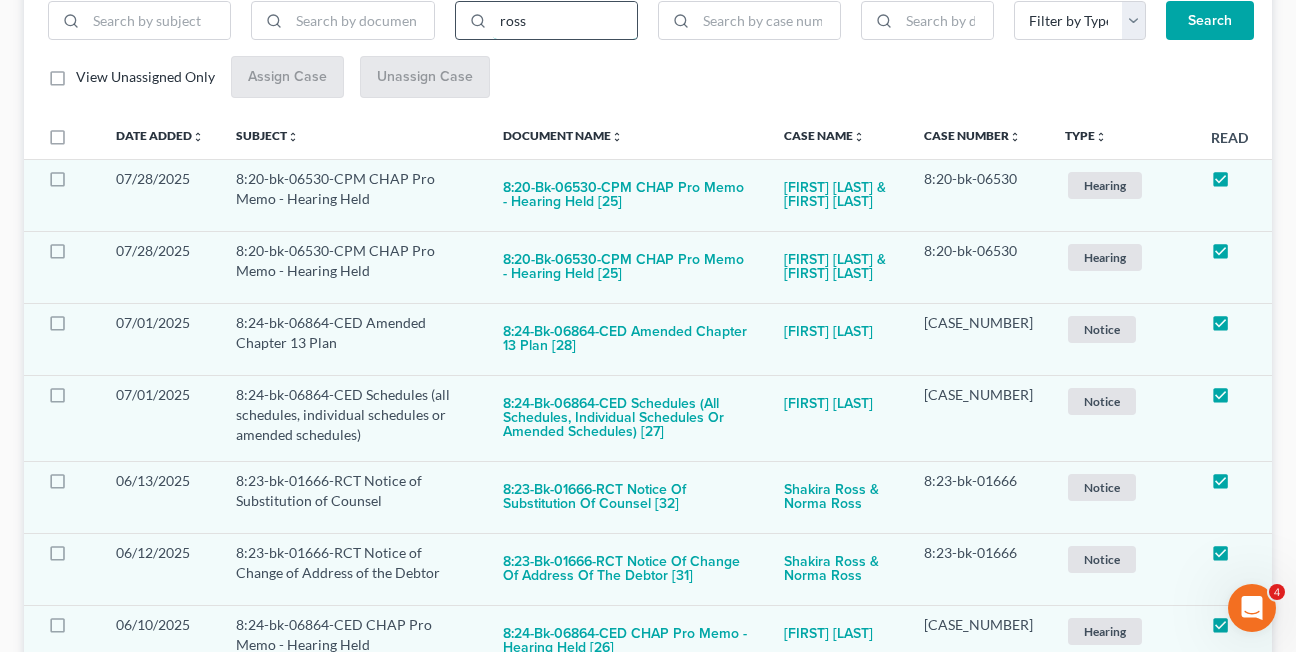 drag, startPoint x: 540, startPoint y: 25, endPoint x: 489, endPoint y: 30, distance: 51.24451 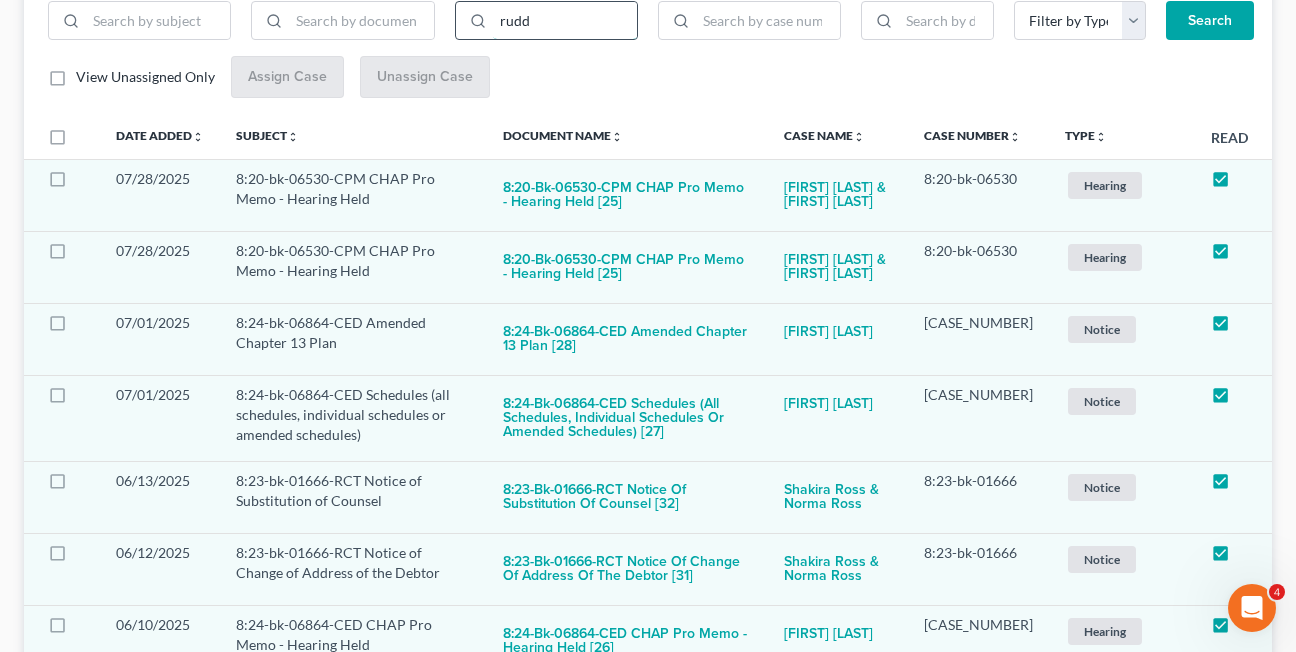 click on "Search" at bounding box center [1210, 21] 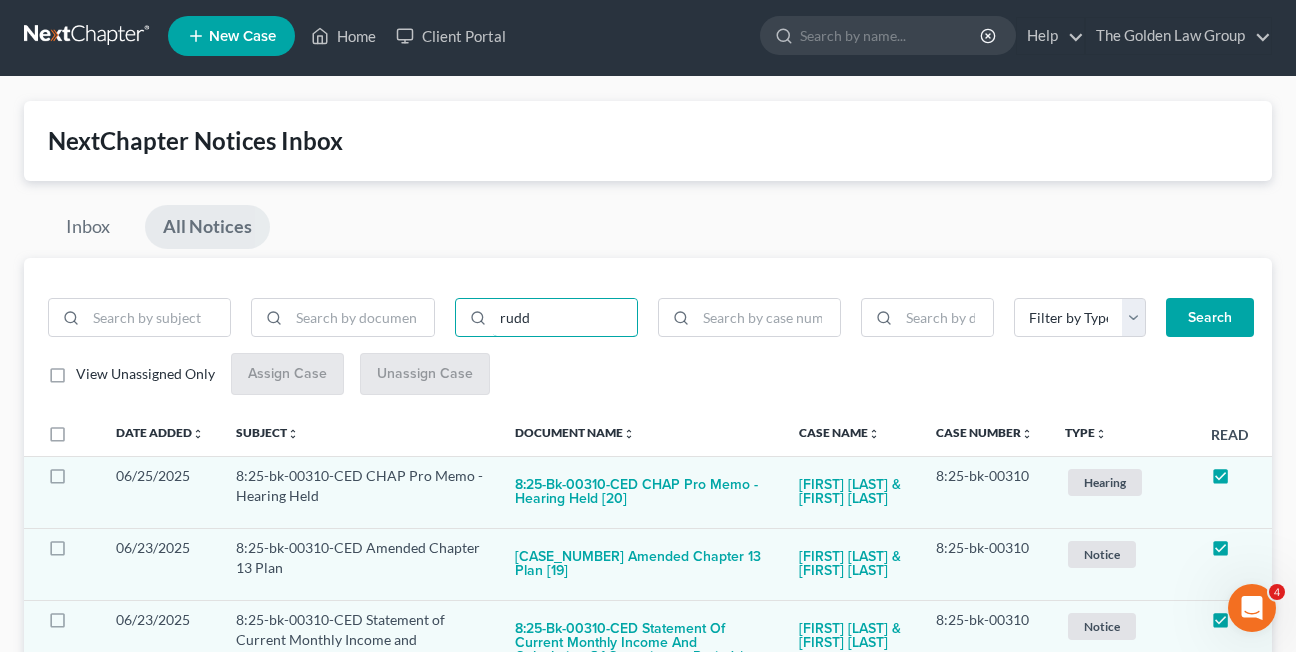 scroll, scrollTop: 301, scrollLeft: 0, axis: vertical 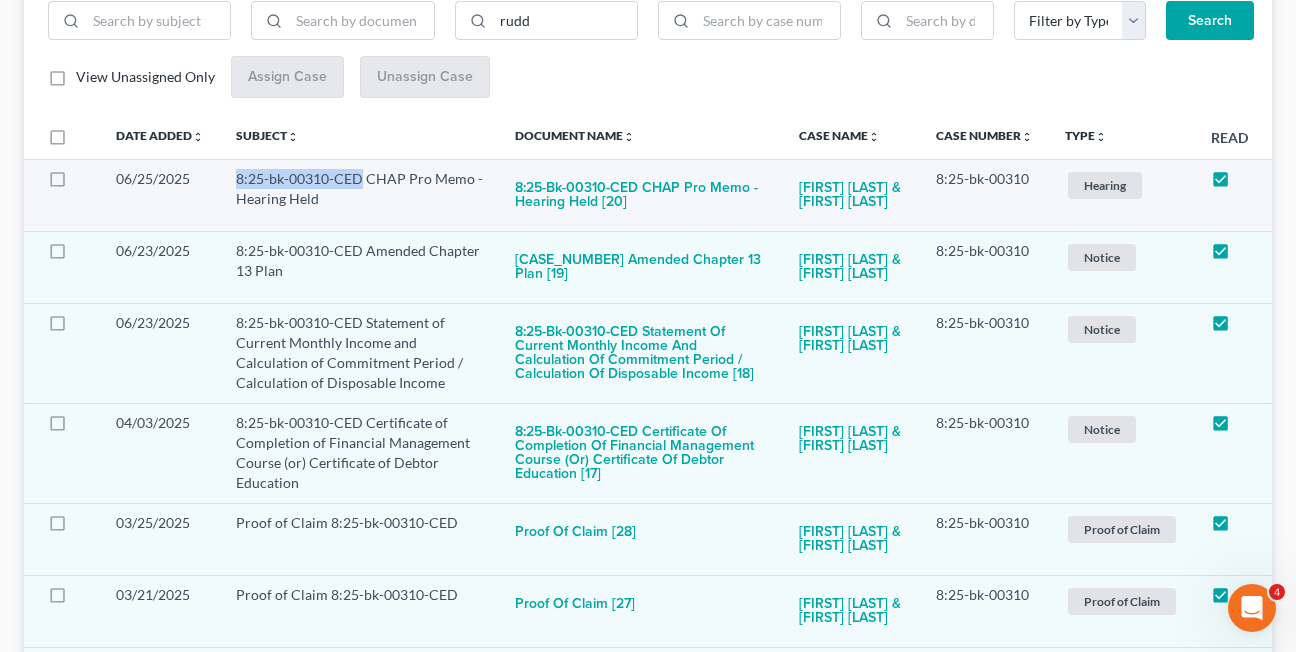drag, startPoint x: 238, startPoint y: 175, endPoint x: 361, endPoint y: 175, distance: 123 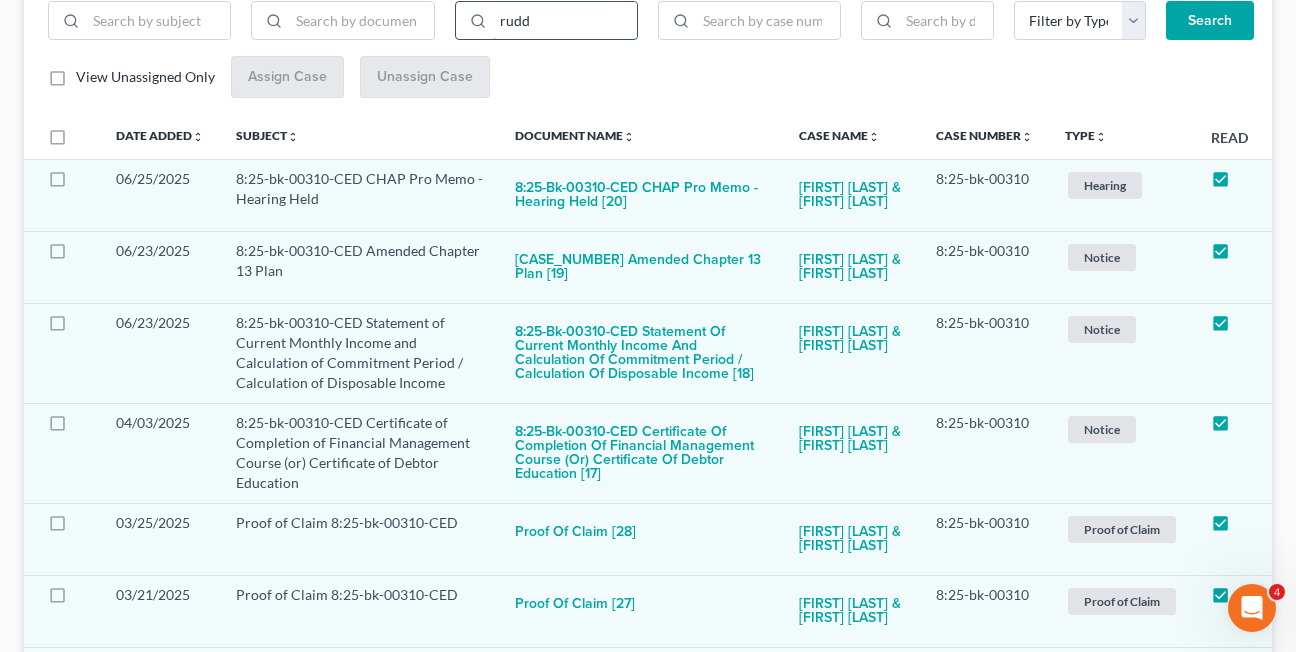 drag, startPoint x: 541, startPoint y: 27, endPoint x: 471, endPoint y: 26, distance: 70.00714 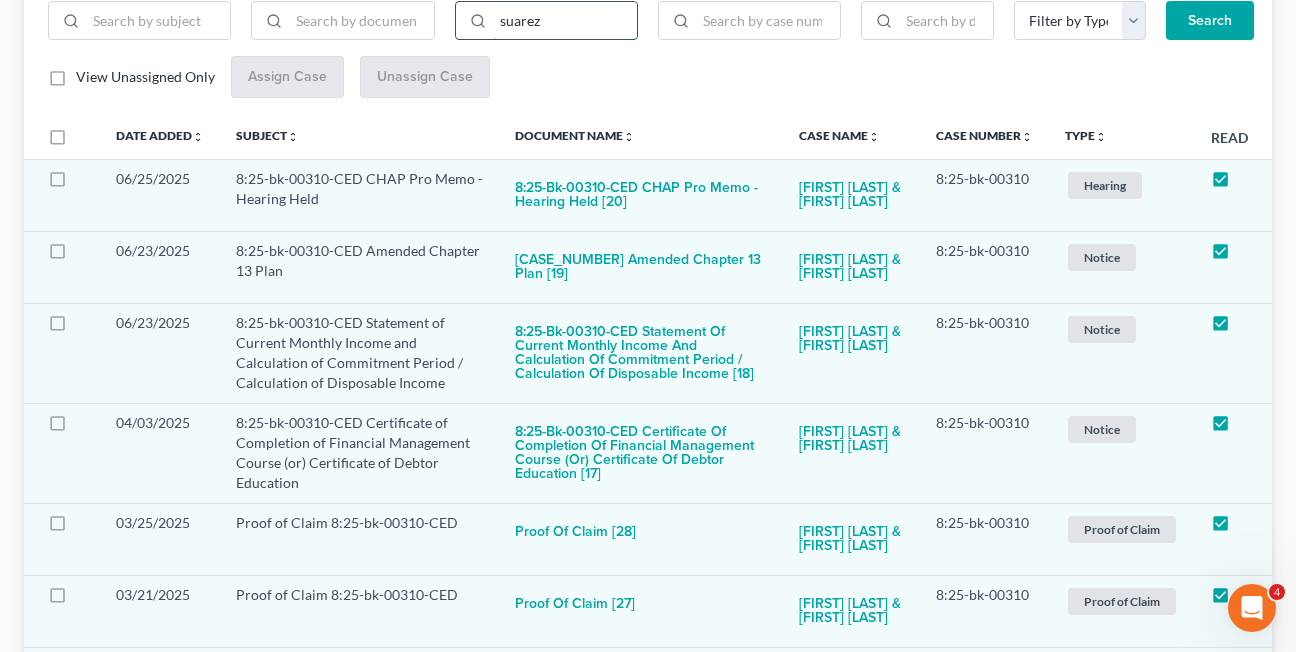 click on "Search" at bounding box center [1210, 21] 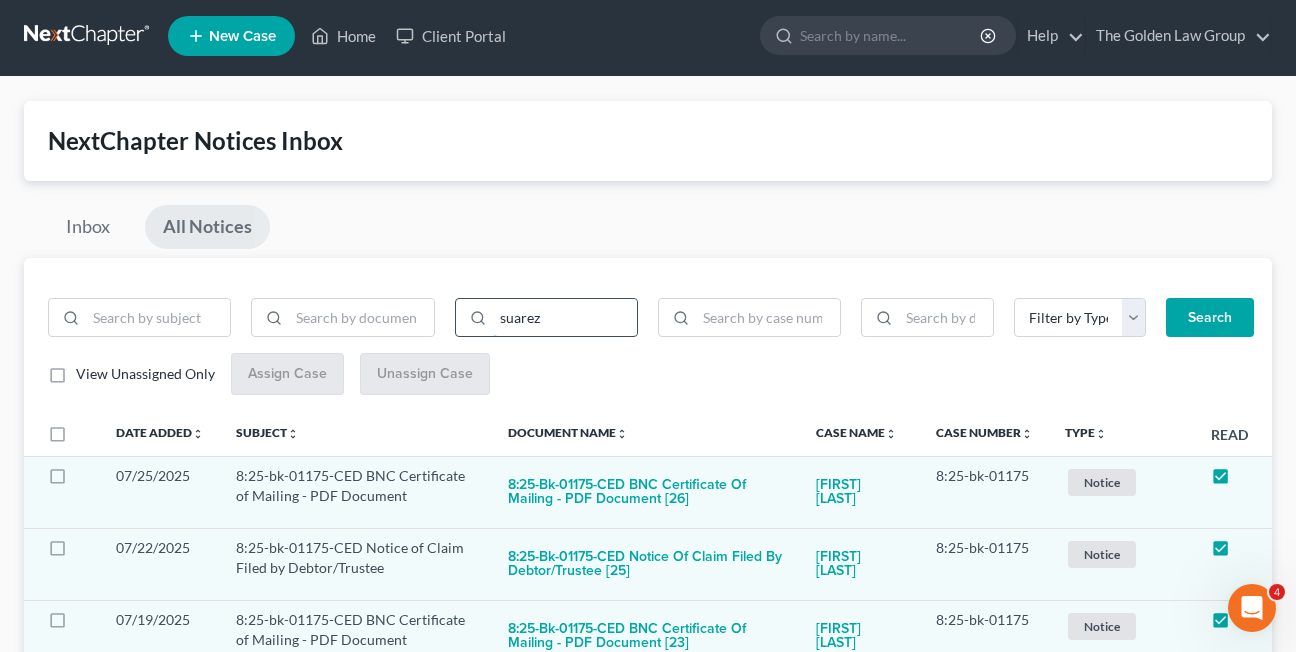 scroll, scrollTop: 301, scrollLeft: 0, axis: vertical 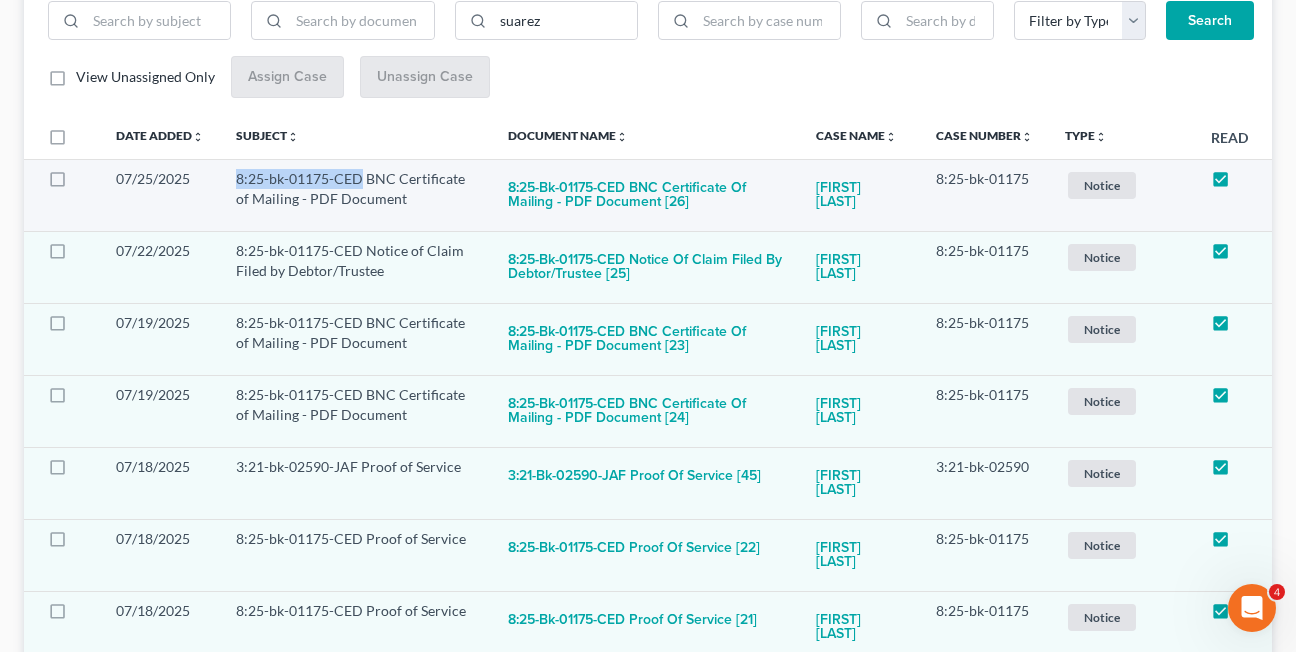 drag, startPoint x: 239, startPoint y: 183, endPoint x: 361, endPoint y: 181, distance: 122.016396 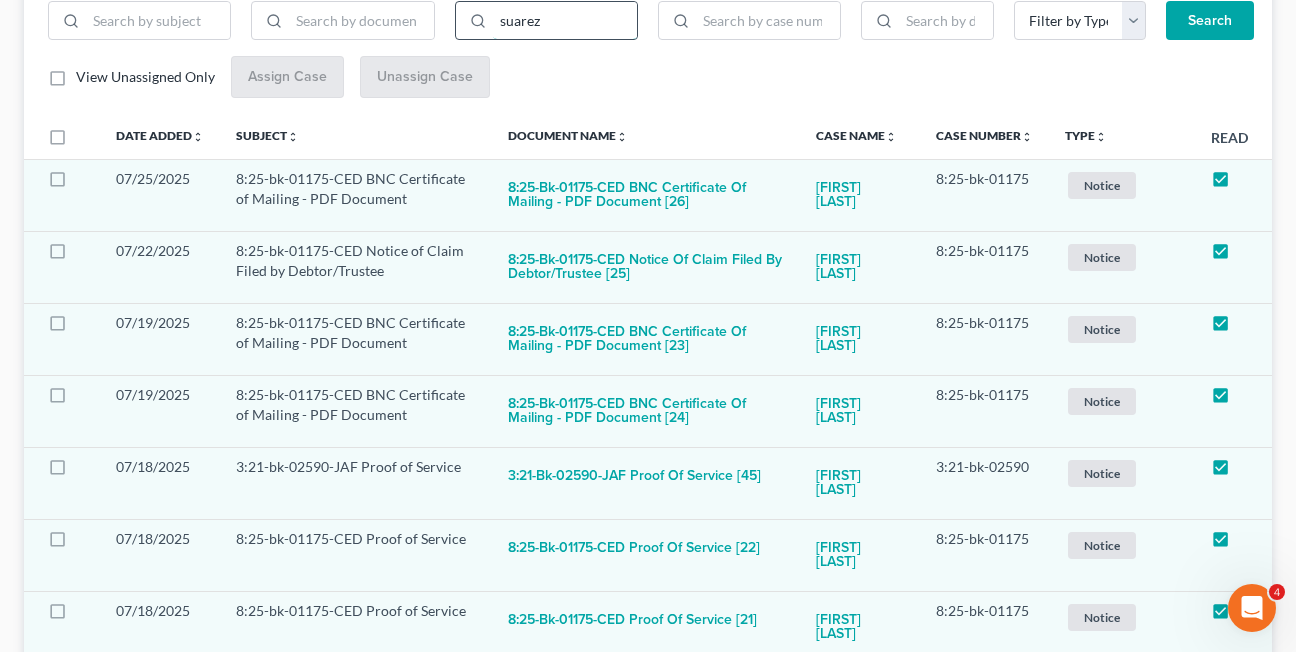 drag, startPoint x: 550, startPoint y: 25, endPoint x: 476, endPoint y: 25, distance: 74 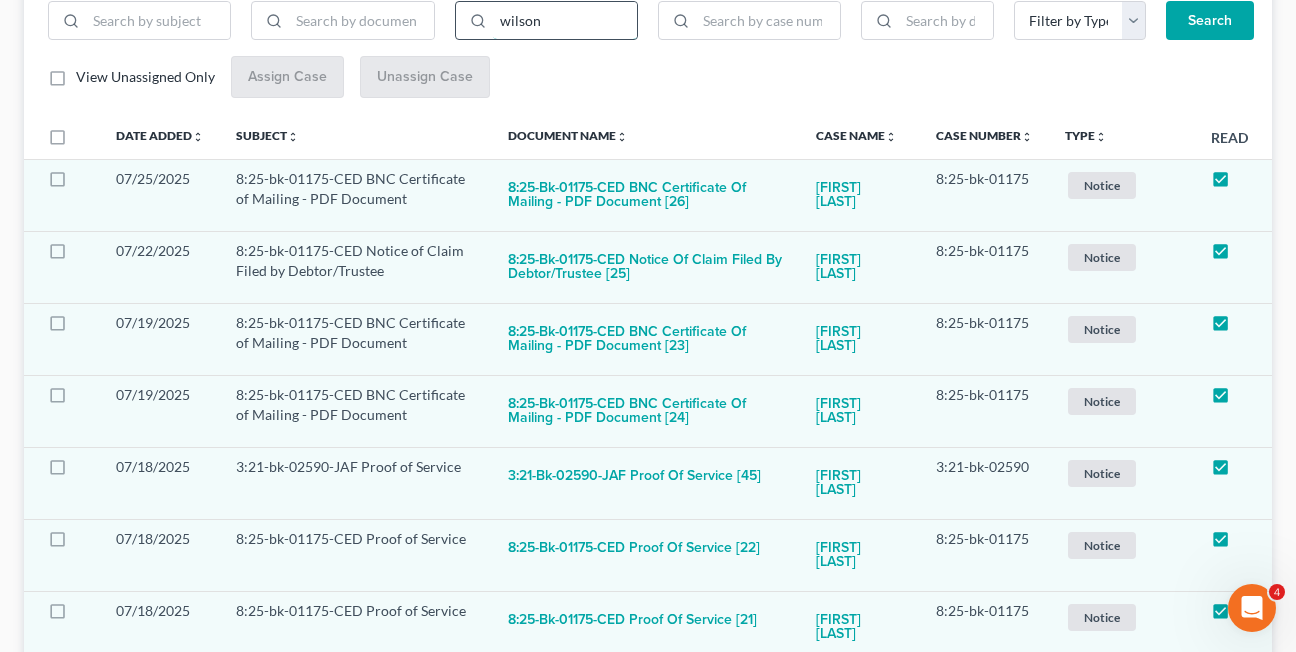 type on "wilson" 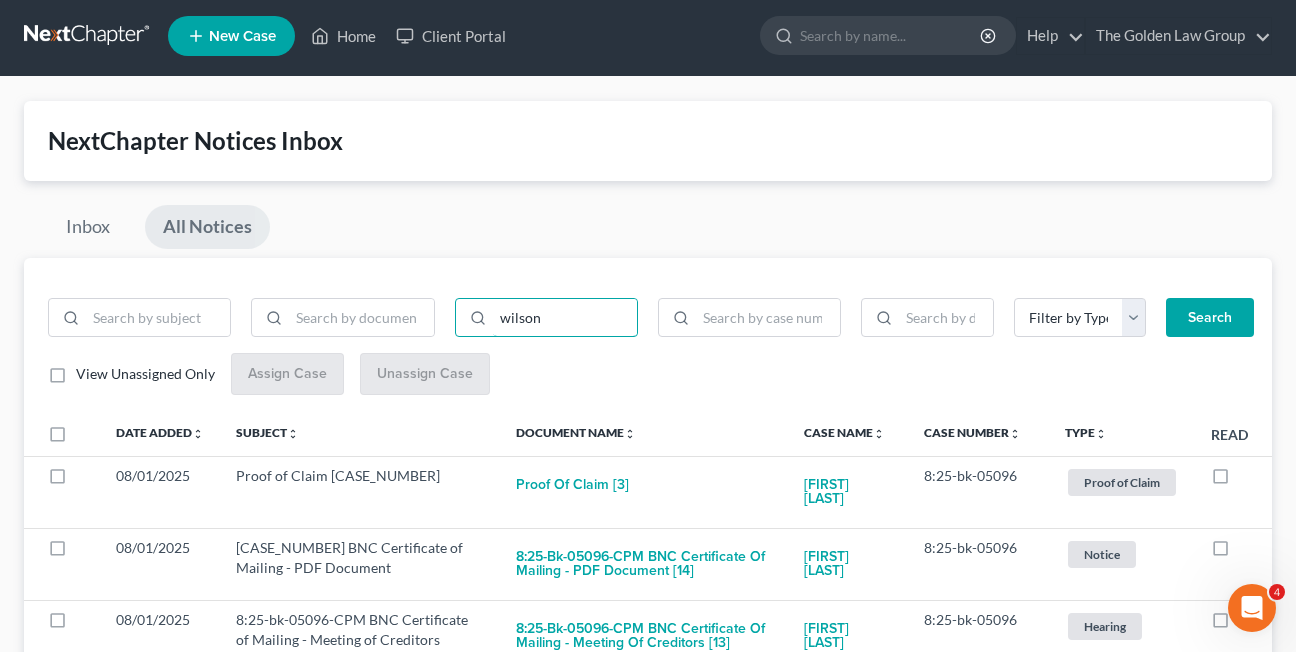 scroll, scrollTop: 301, scrollLeft: 0, axis: vertical 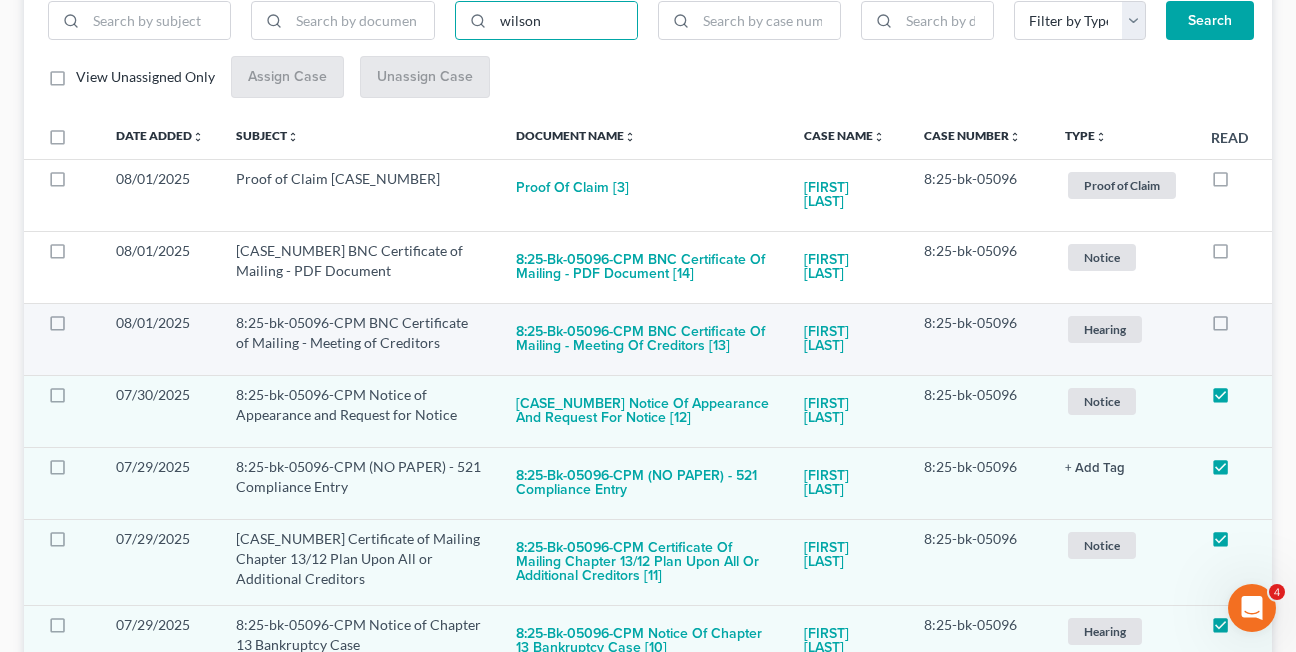 click at bounding box center [1239, 328] 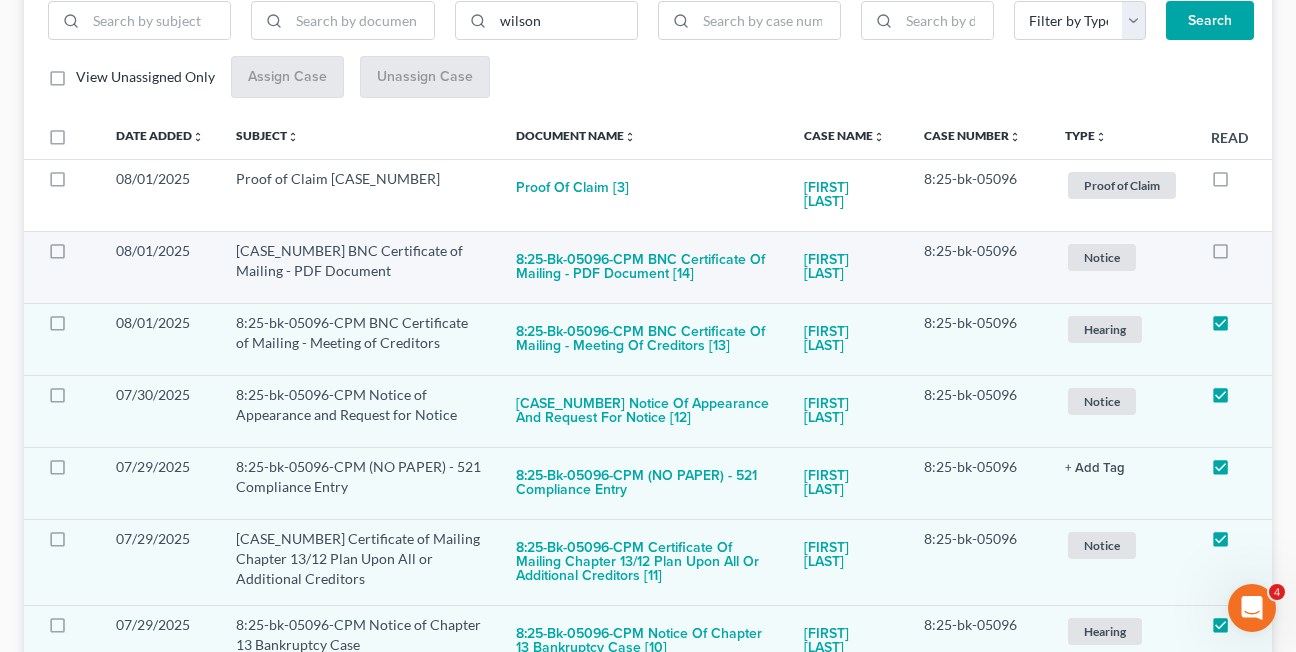 click at bounding box center [1239, 256] 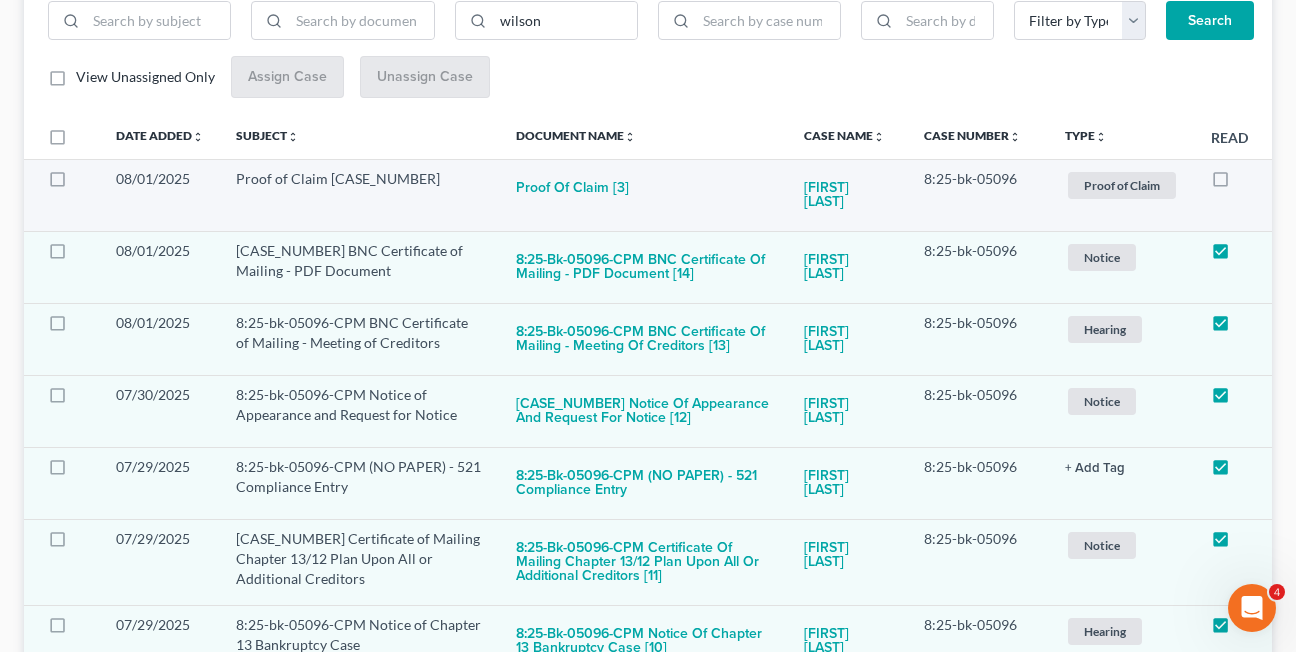 click at bounding box center [1239, 184] 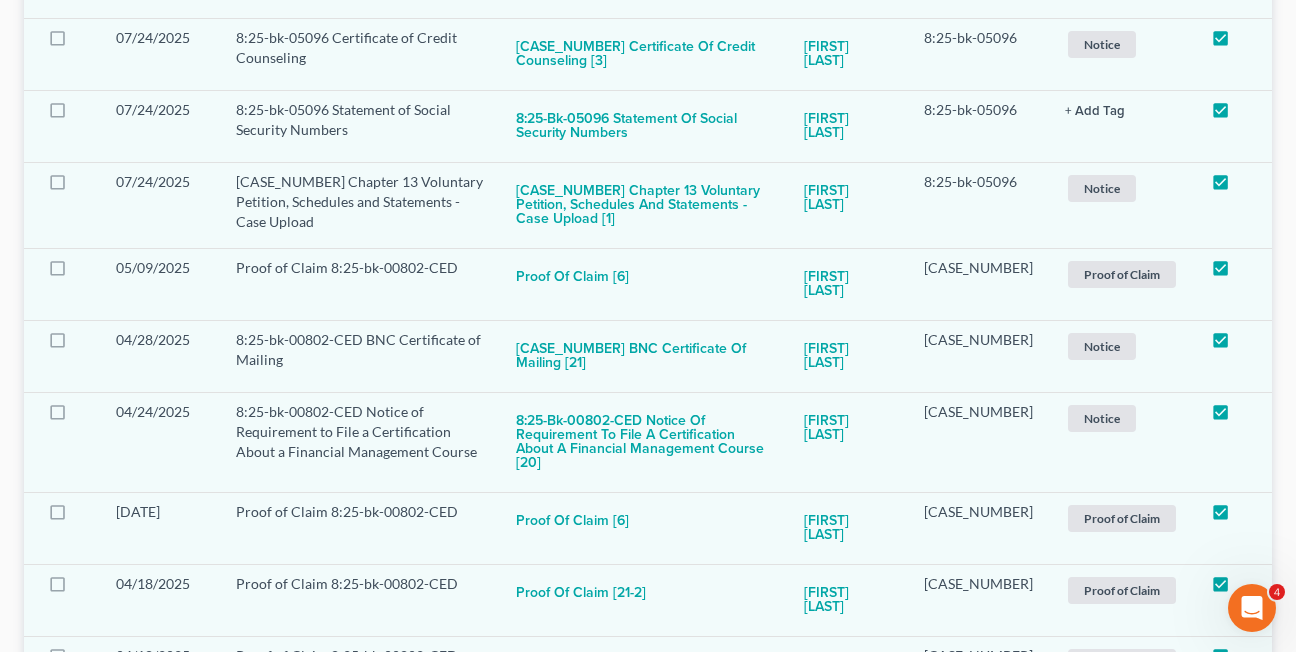 scroll, scrollTop: 1891, scrollLeft: 0, axis: vertical 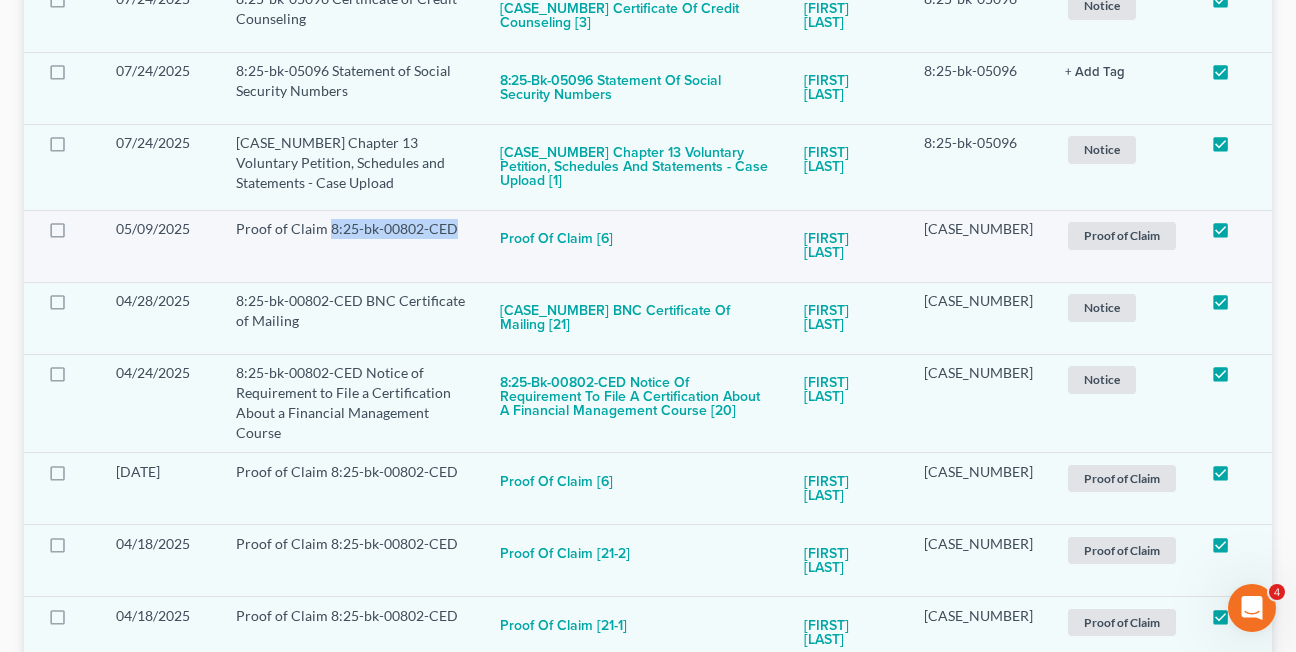 drag, startPoint x: 456, startPoint y: 231, endPoint x: 327, endPoint y: 231, distance: 129 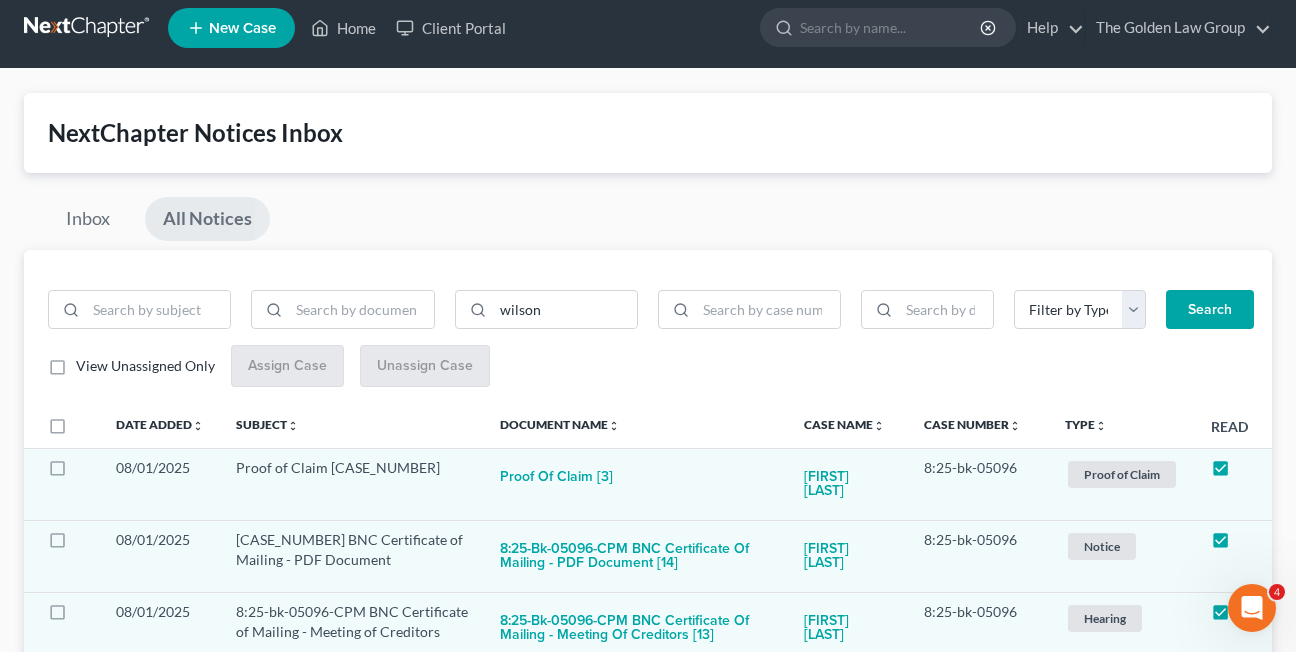 scroll, scrollTop: 0, scrollLeft: 0, axis: both 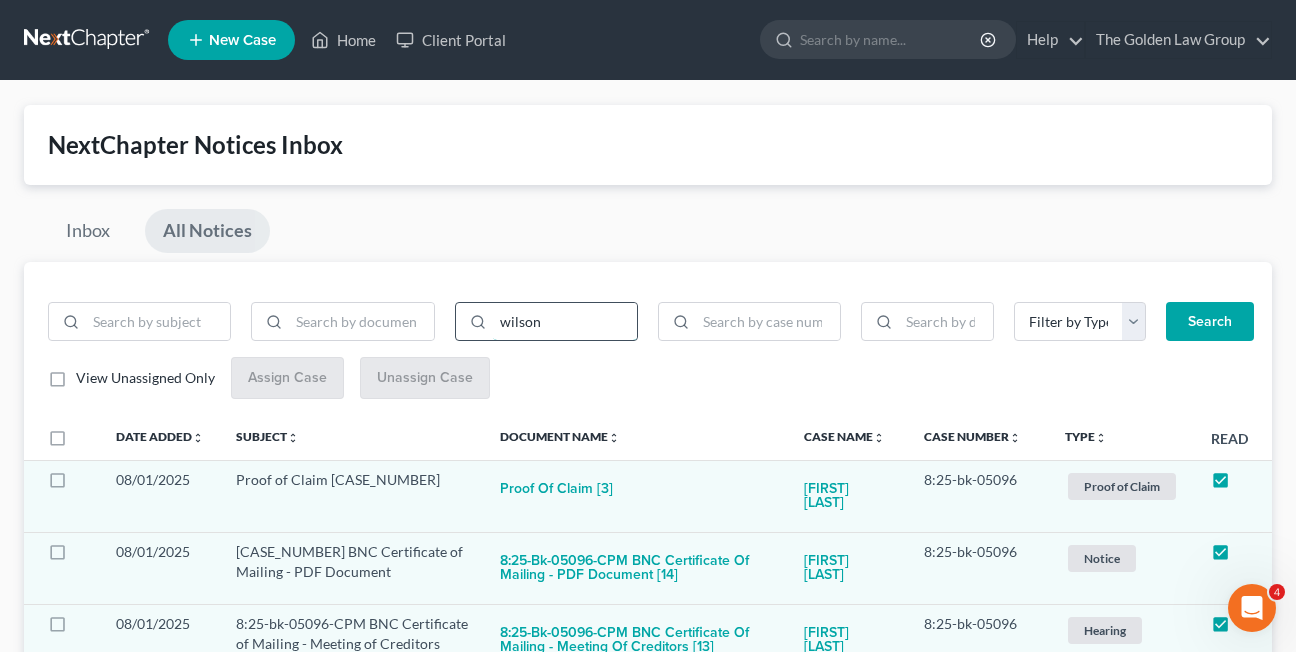 drag, startPoint x: 533, startPoint y: 322, endPoint x: 484, endPoint y: 315, distance: 49.497475 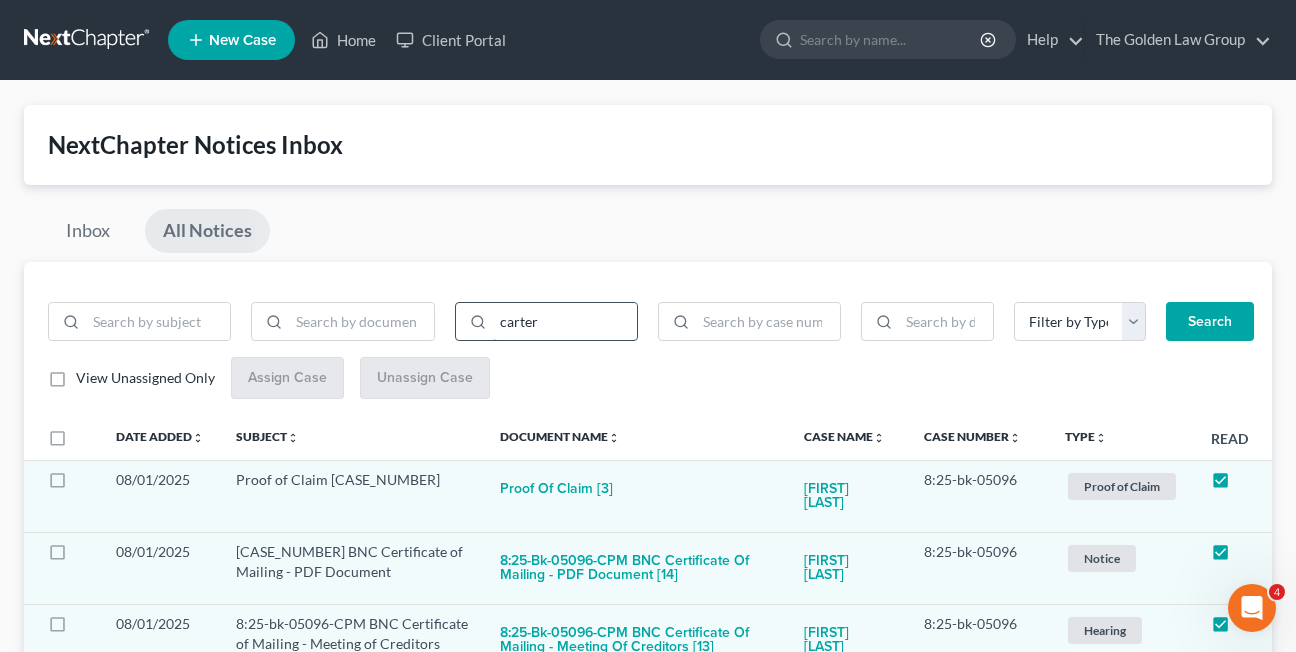 click on "Search" at bounding box center (1210, 322) 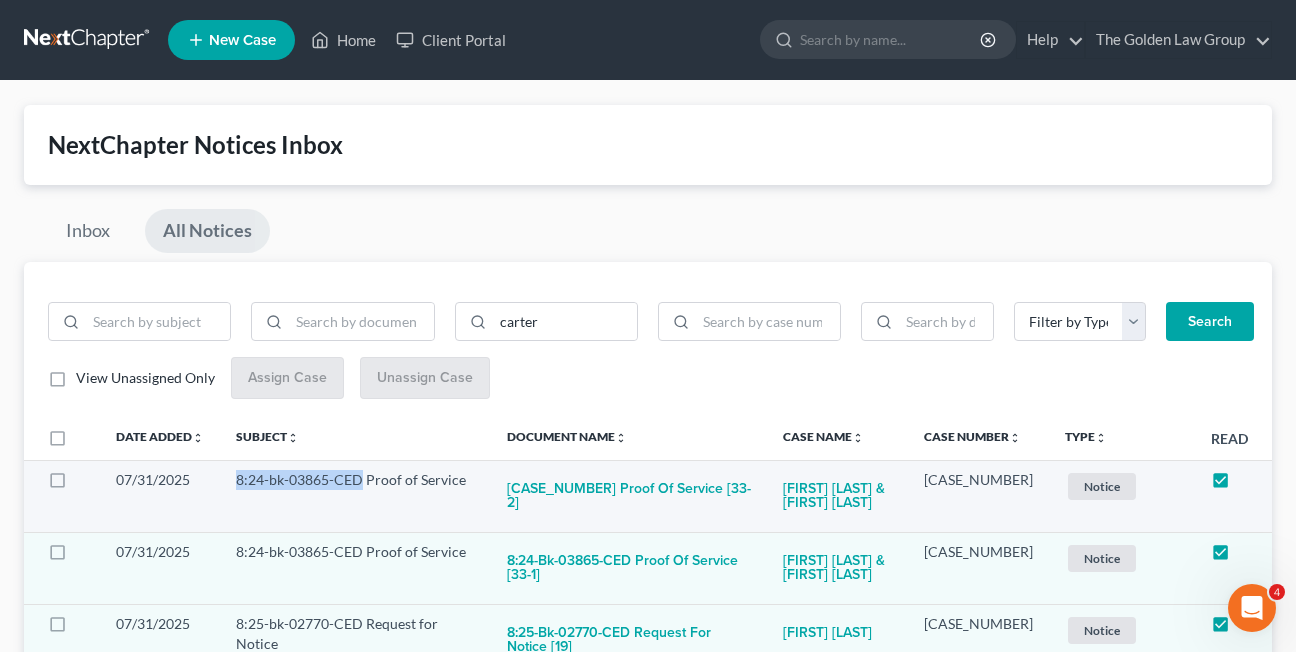 drag, startPoint x: 265, startPoint y: 486, endPoint x: 363, endPoint y: 481, distance: 98.12747 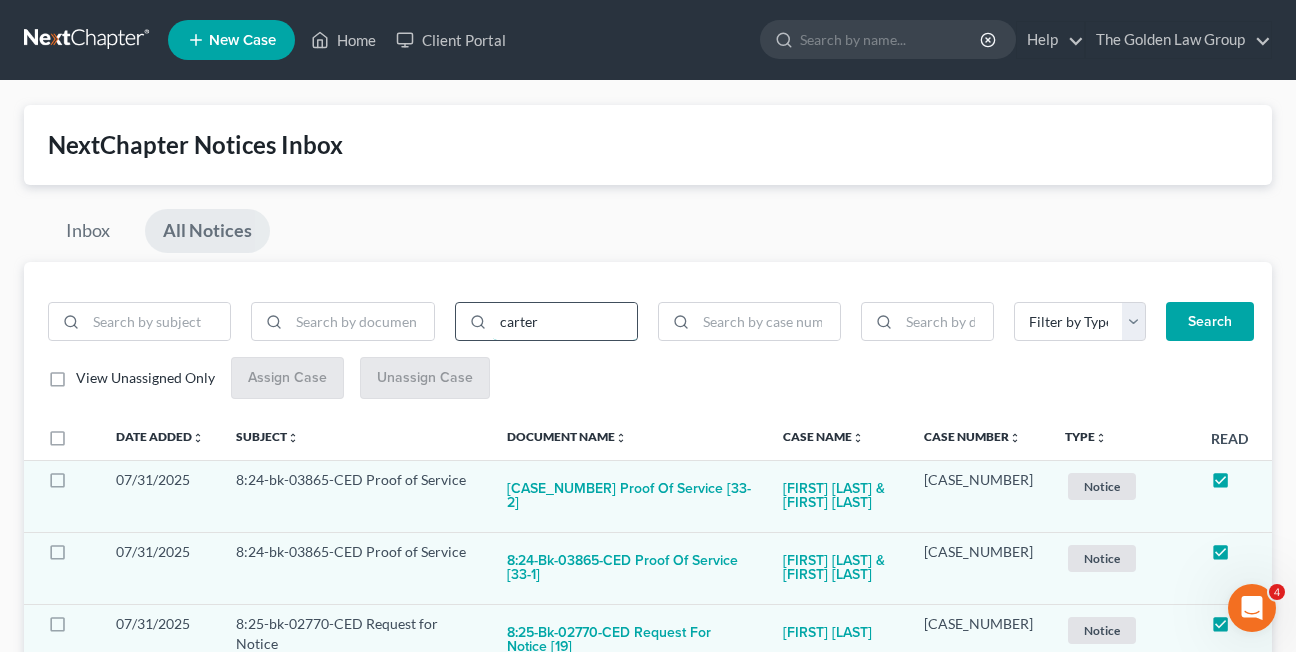 drag, startPoint x: 551, startPoint y: 318, endPoint x: 478, endPoint y: 322, distance: 73.109505 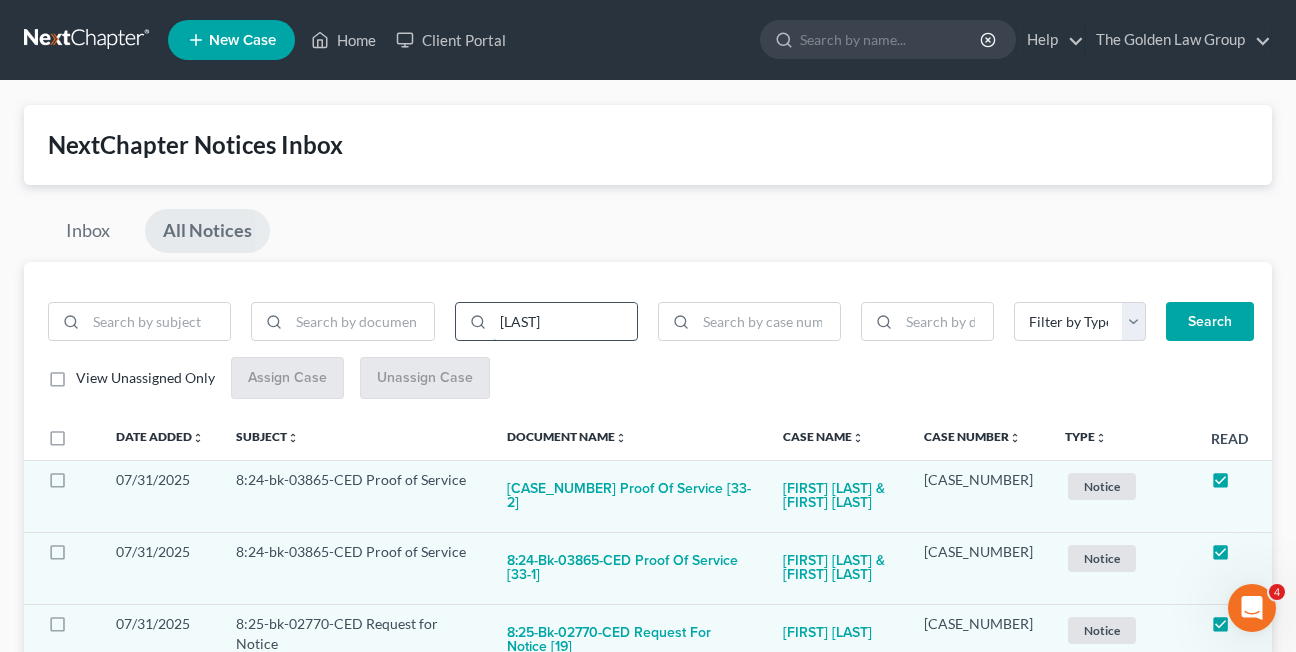 click on "Search" at bounding box center (1210, 322) 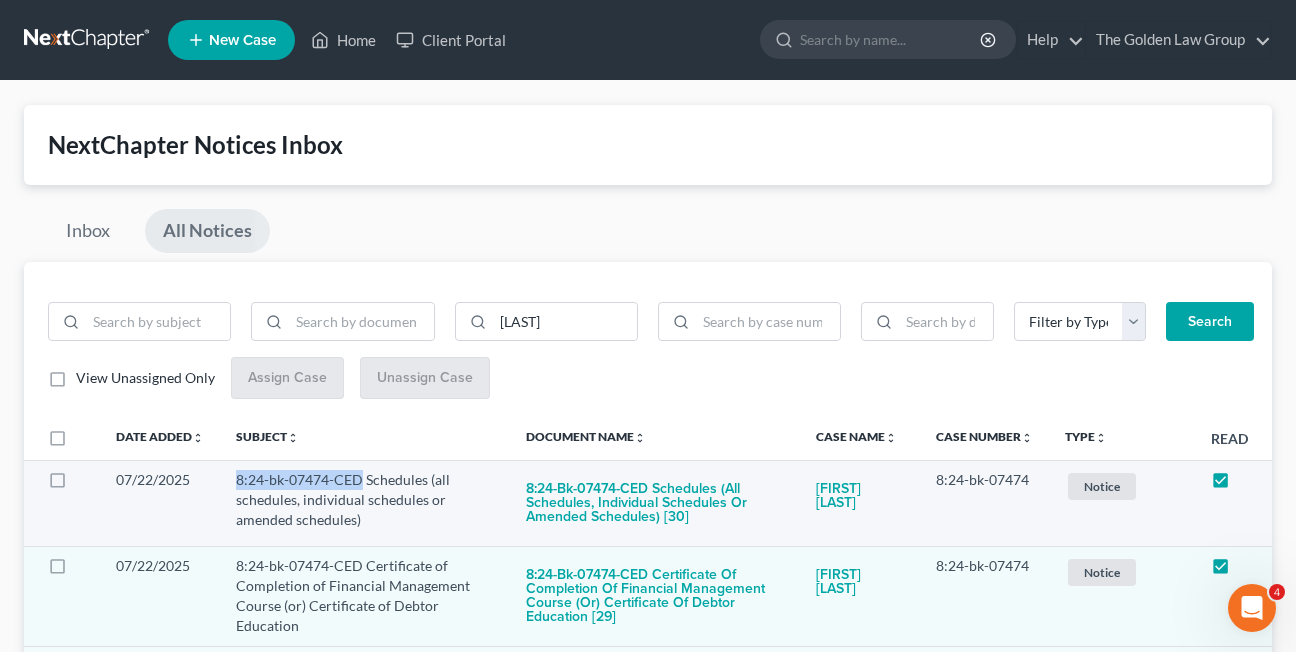 drag, startPoint x: 234, startPoint y: 483, endPoint x: 364, endPoint y: 480, distance: 130.0346 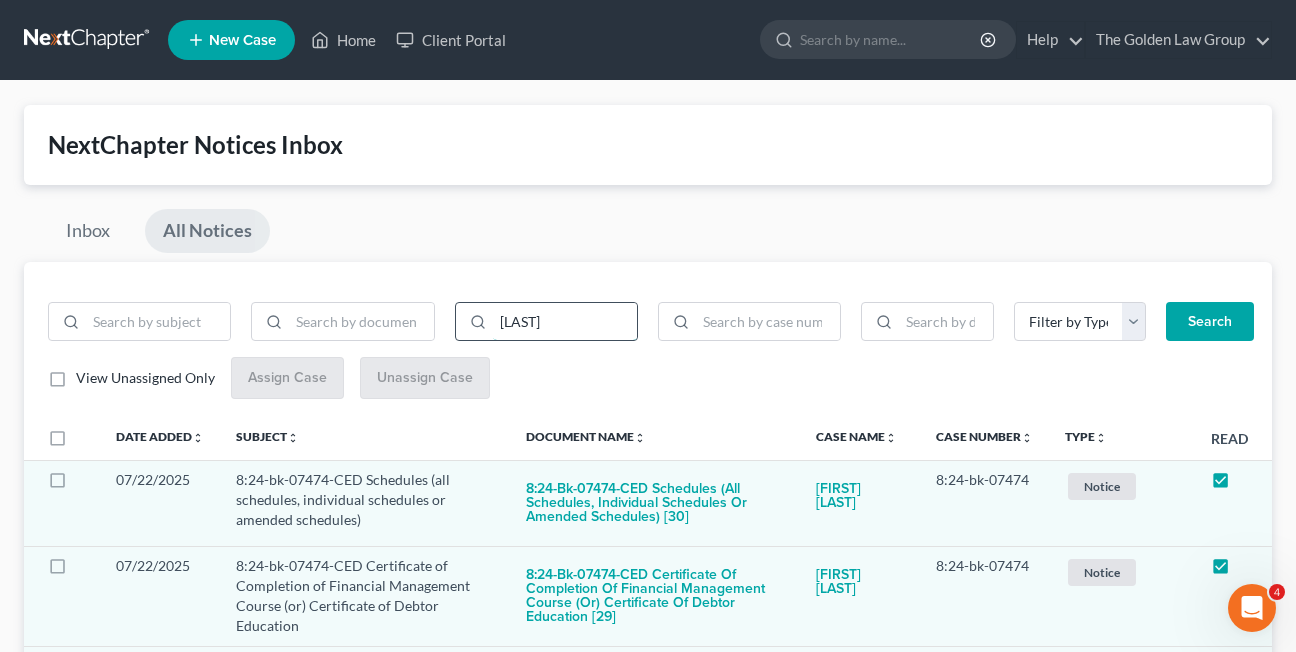 drag, startPoint x: 557, startPoint y: 318, endPoint x: 470, endPoint y: 318, distance: 87 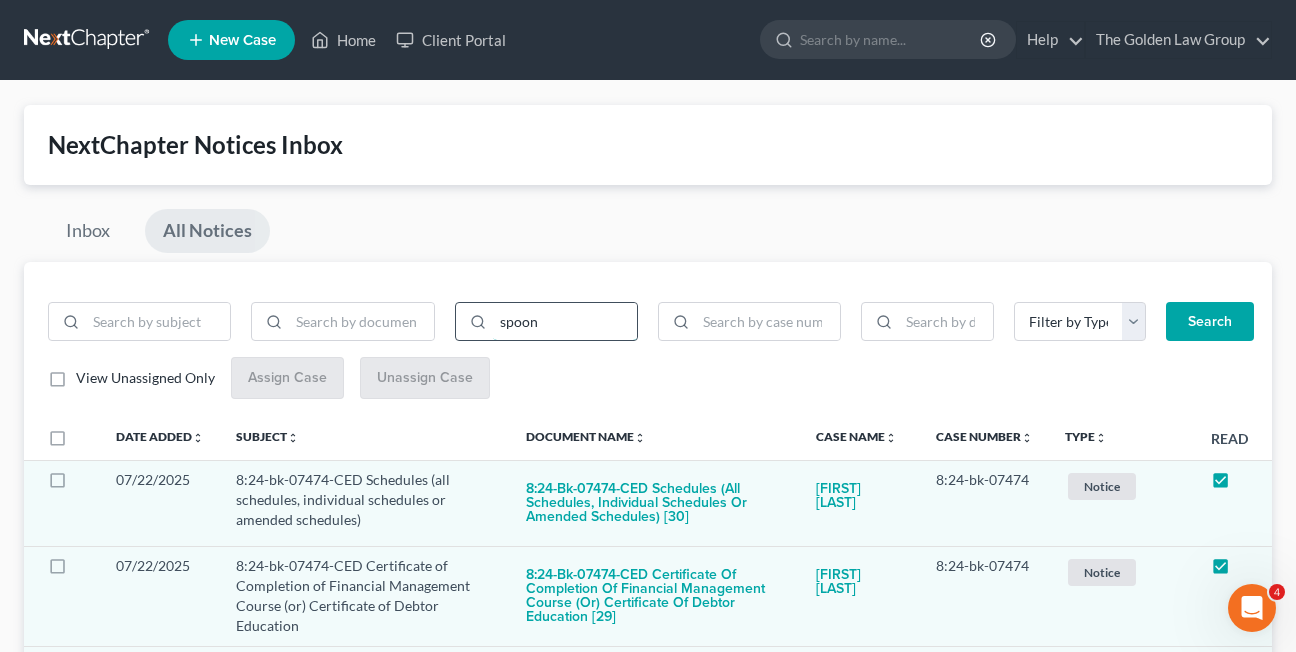 type on "spoon" 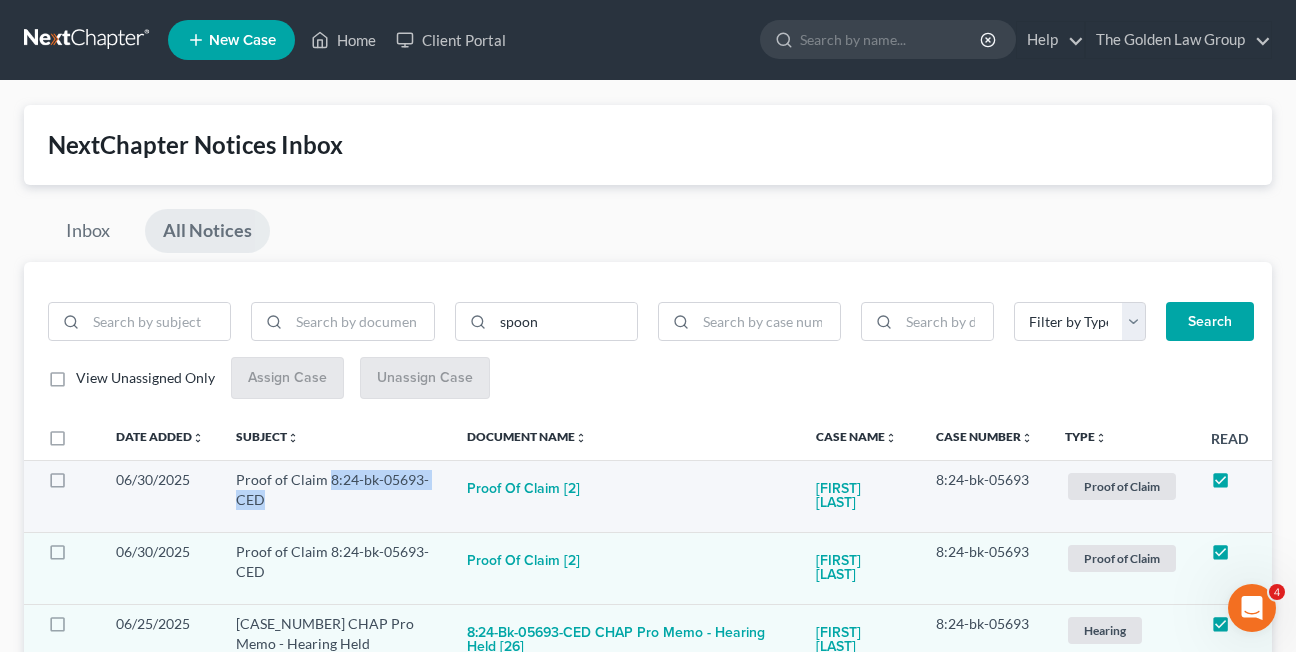 drag, startPoint x: 328, startPoint y: 481, endPoint x: 318, endPoint y: 495, distance: 17.20465 